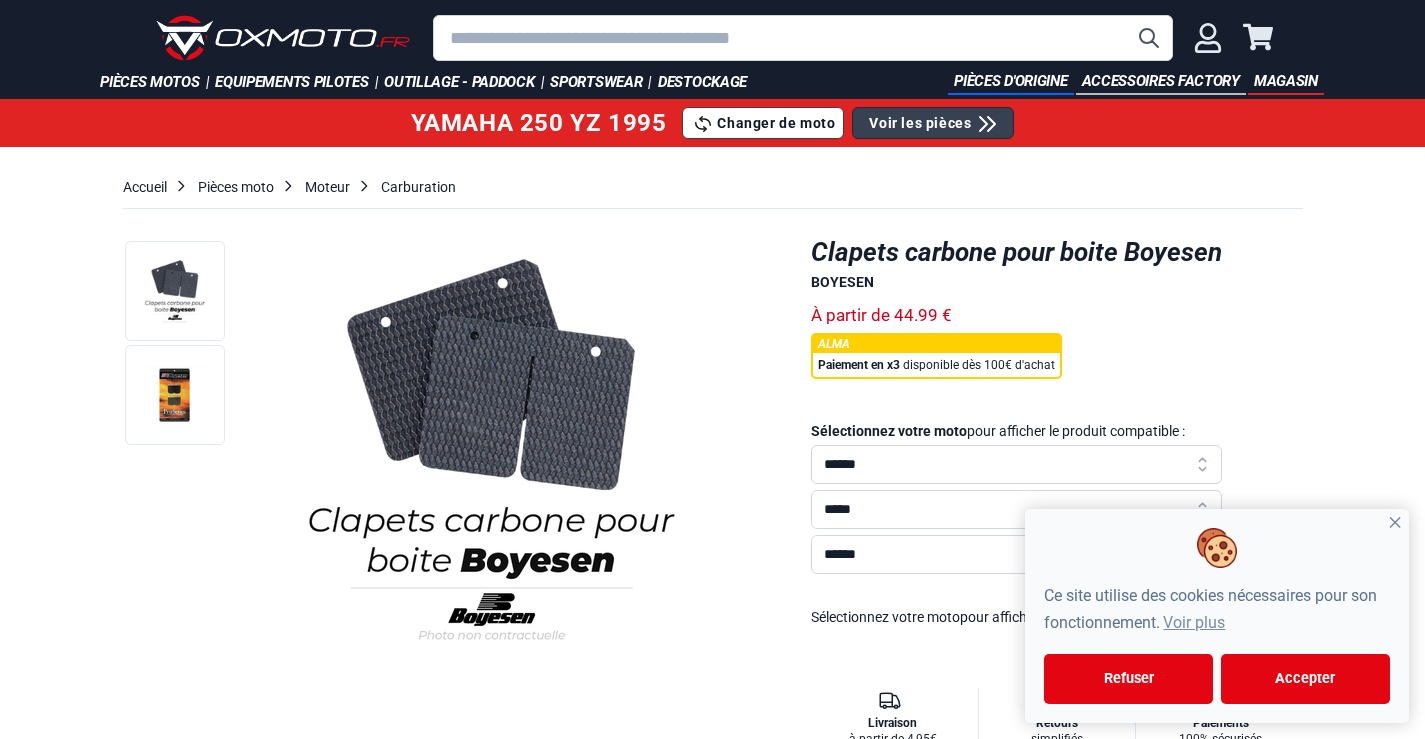 scroll, scrollTop: 0, scrollLeft: 0, axis: both 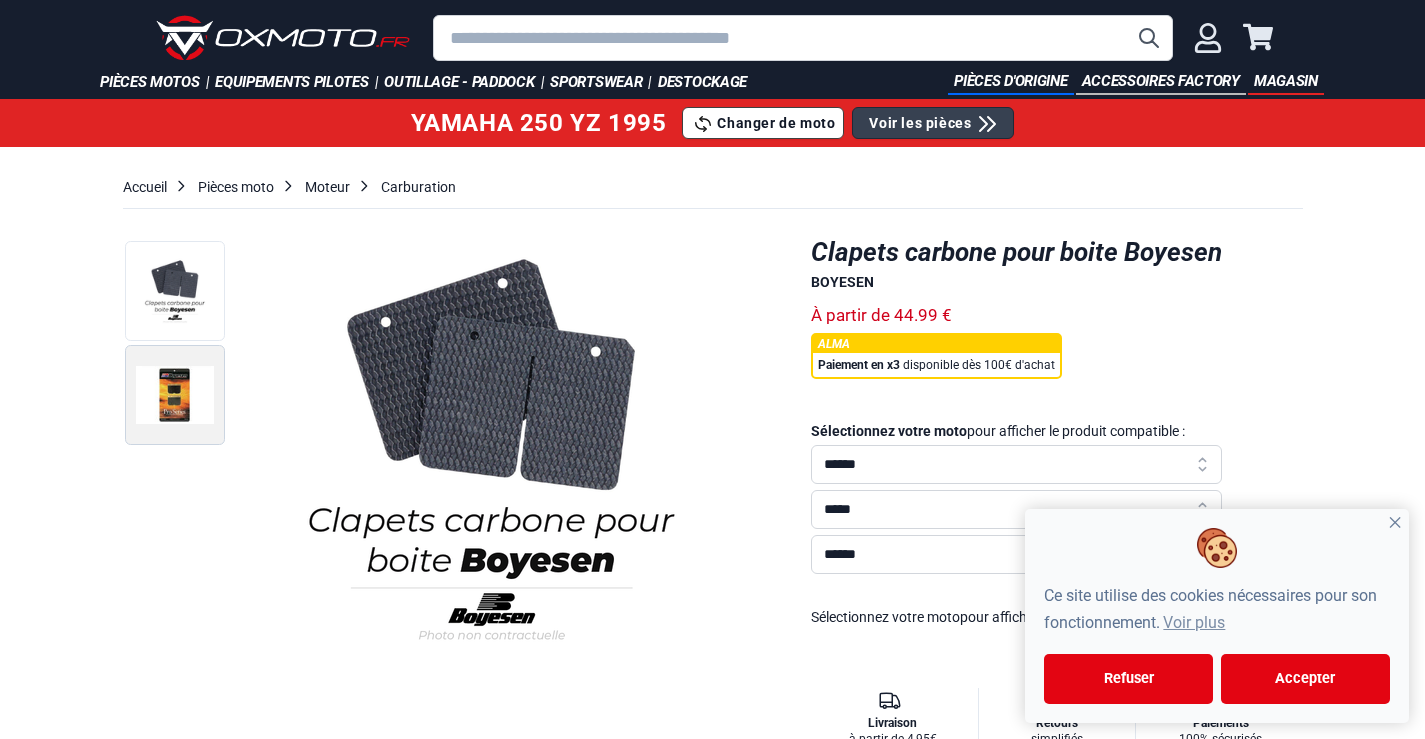 click at bounding box center (175, 395) 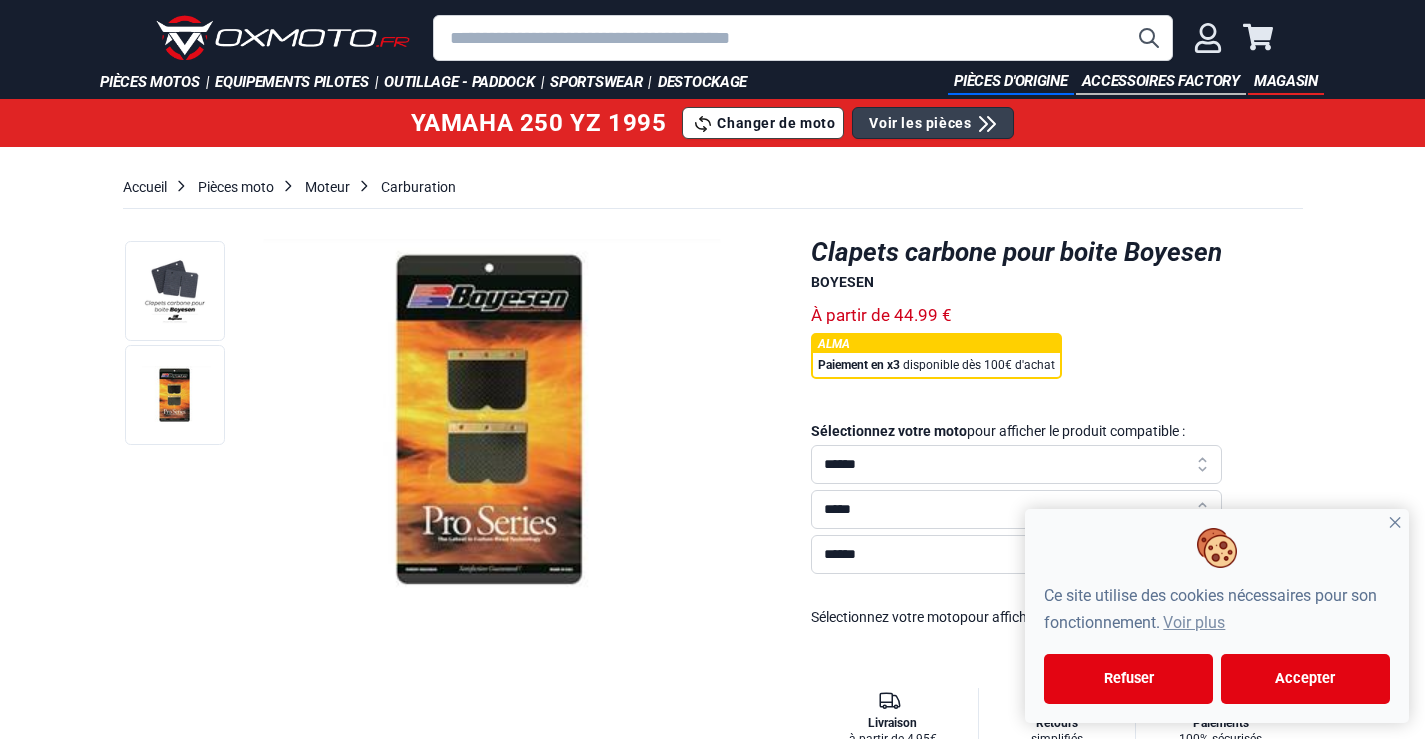click on "Ce site utilise des cookies nécessaires pour son fonctionnement.  Voir plus Refuser Accepter ✕" at bounding box center (1217, 616) 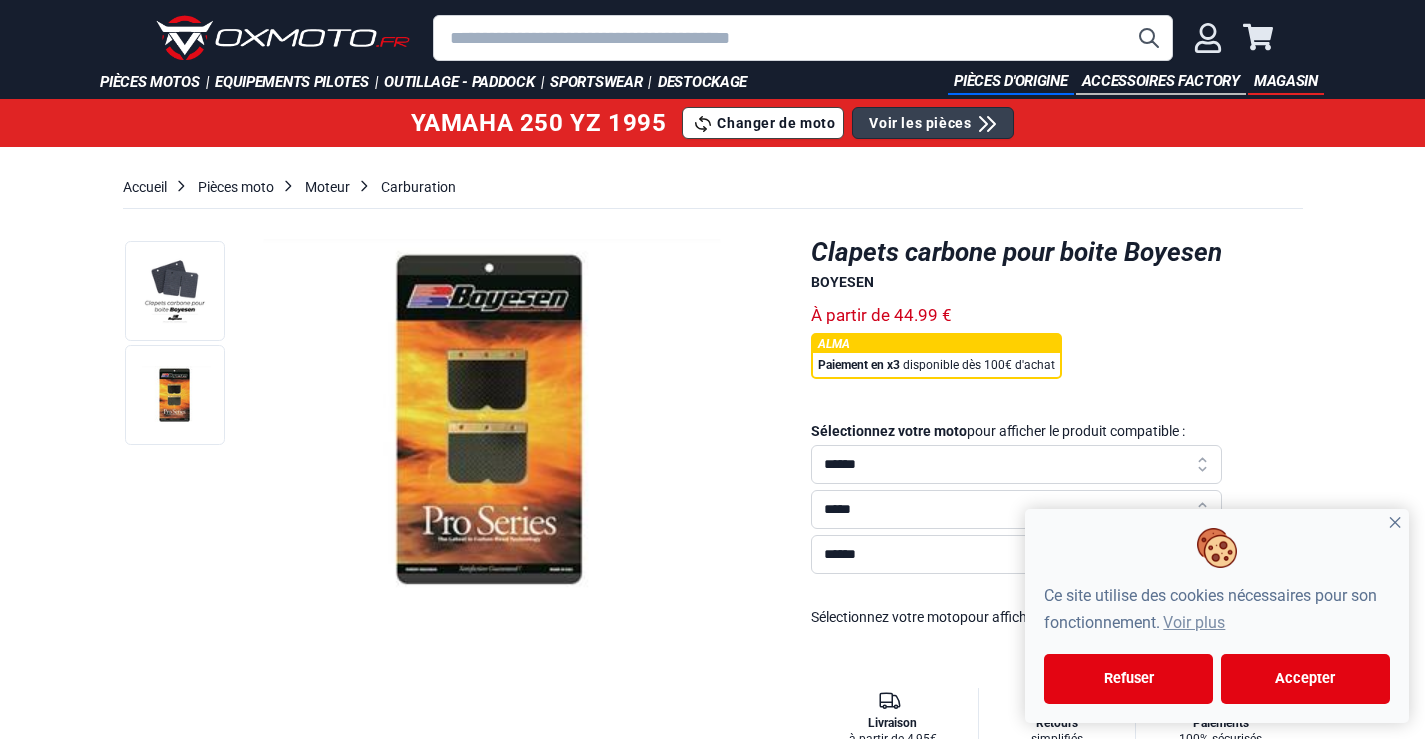 click on "✕" at bounding box center (1395, 523) 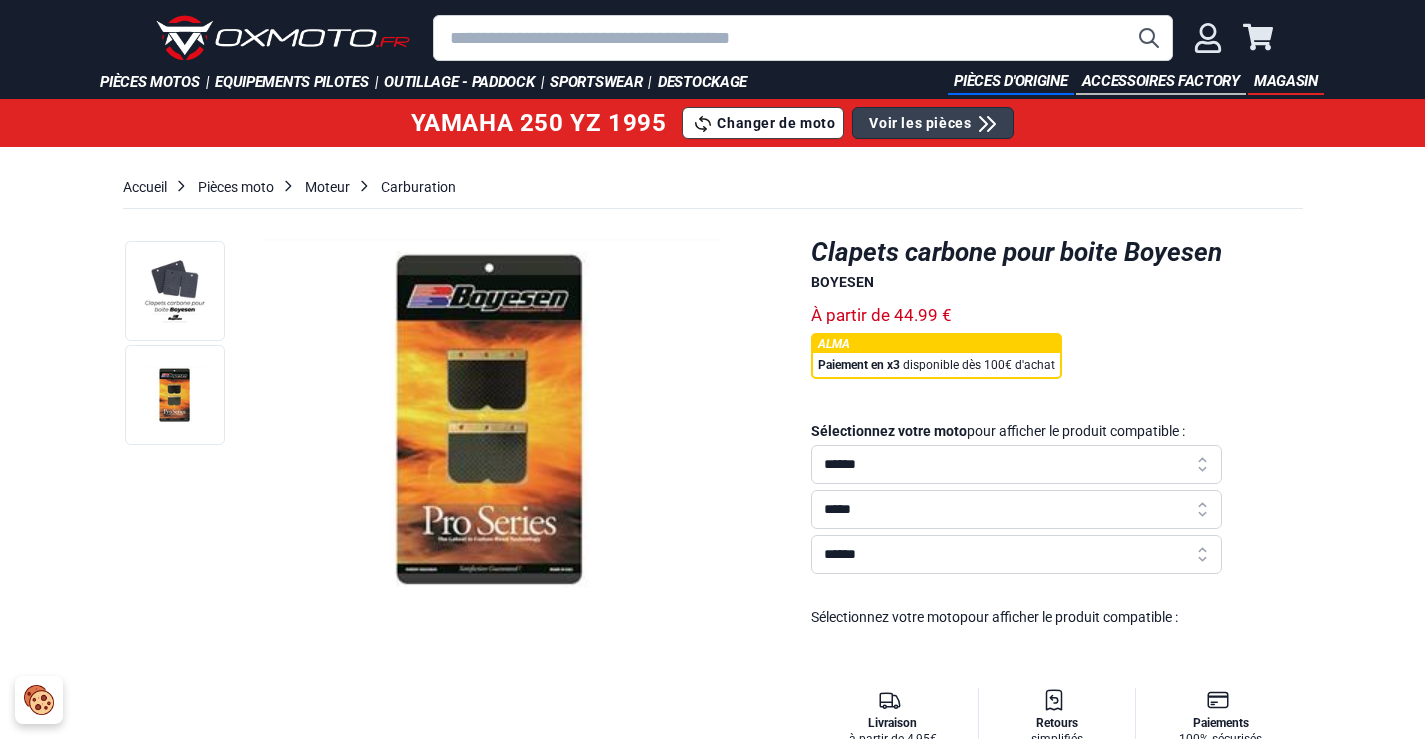 click on "****** ****** ******* ** ***** ******** ********* ******** *** ****** ********* ******" at bounding box center [1017, 464] 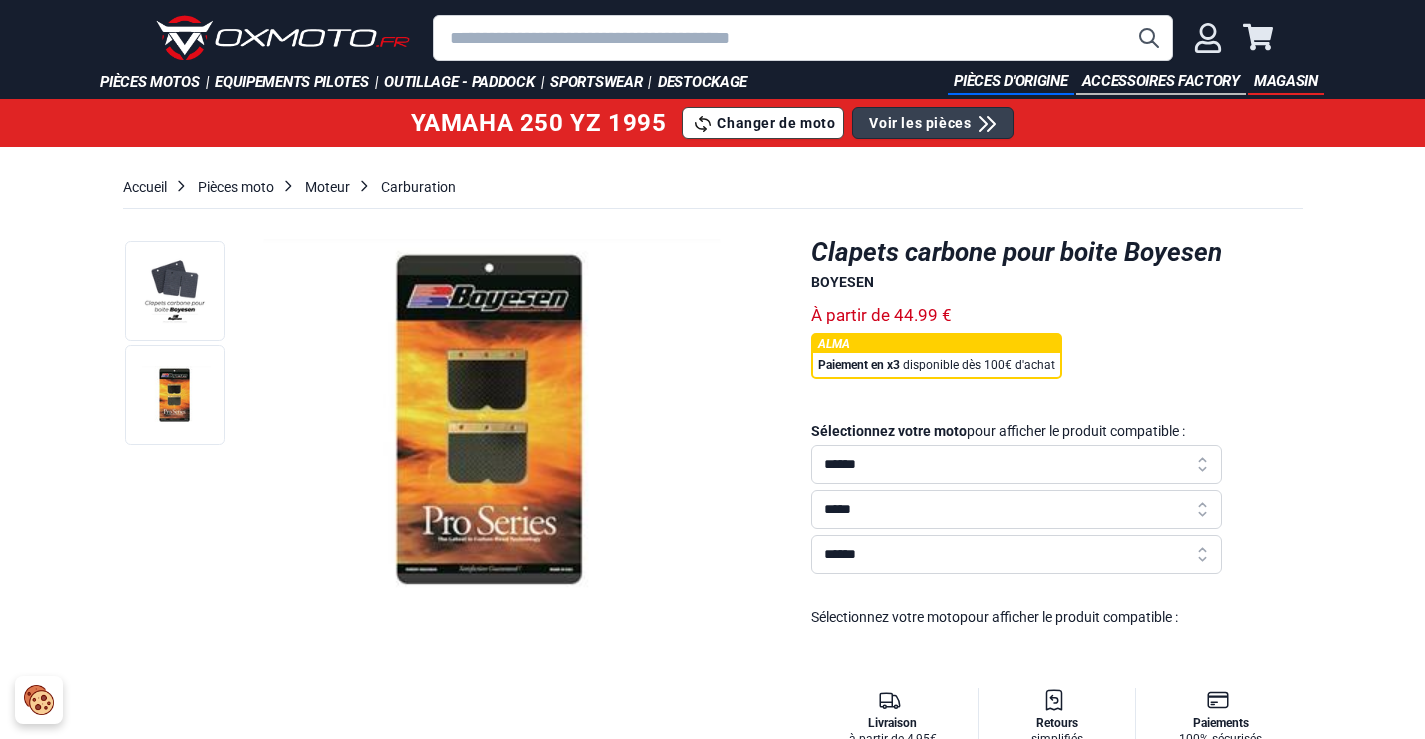 click on "***** **** **** **** **** **** **** **** **** **** **** **** **** **** **** **** **** **** **** **** **** **** **** **** **** **** **** **** **** **** **** **** **** **** **** **** ****" at bounding box center (1017, 509) 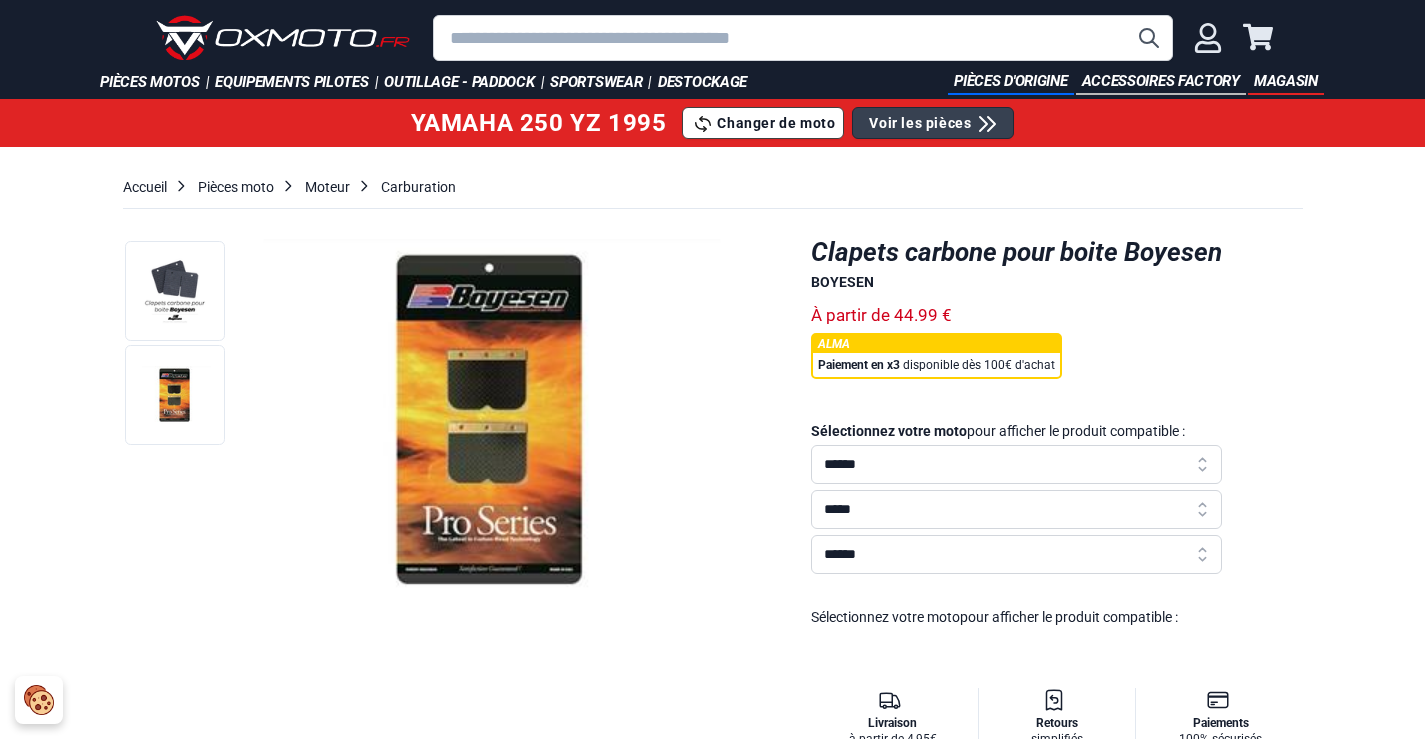select on "****" 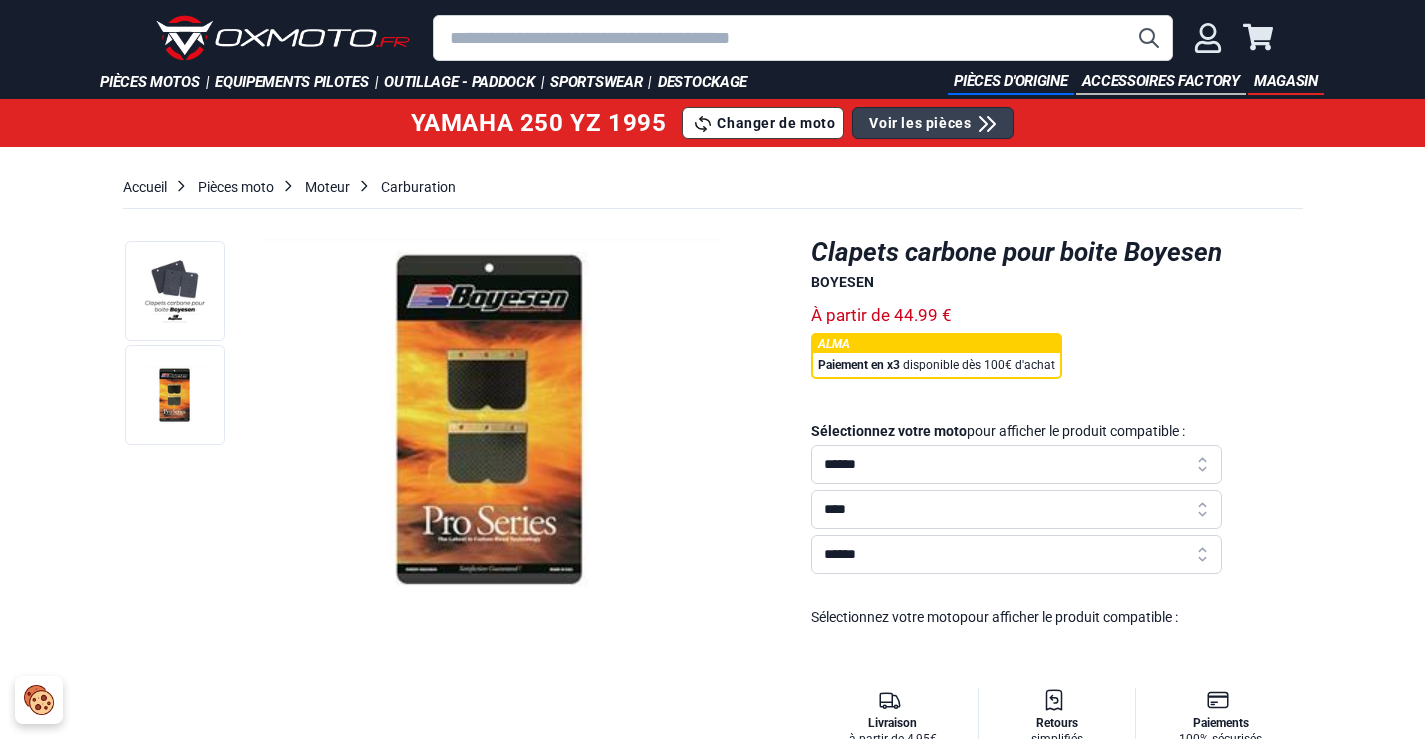 click on "***** **** **** **** **** **** **** **** **** **** **** **** **** **** **** **** **** **** **** **** **** **** **** **** **** **** **** **** **** **** **** **** **** **** **** **** ****" at bounding box center [1017, 509] 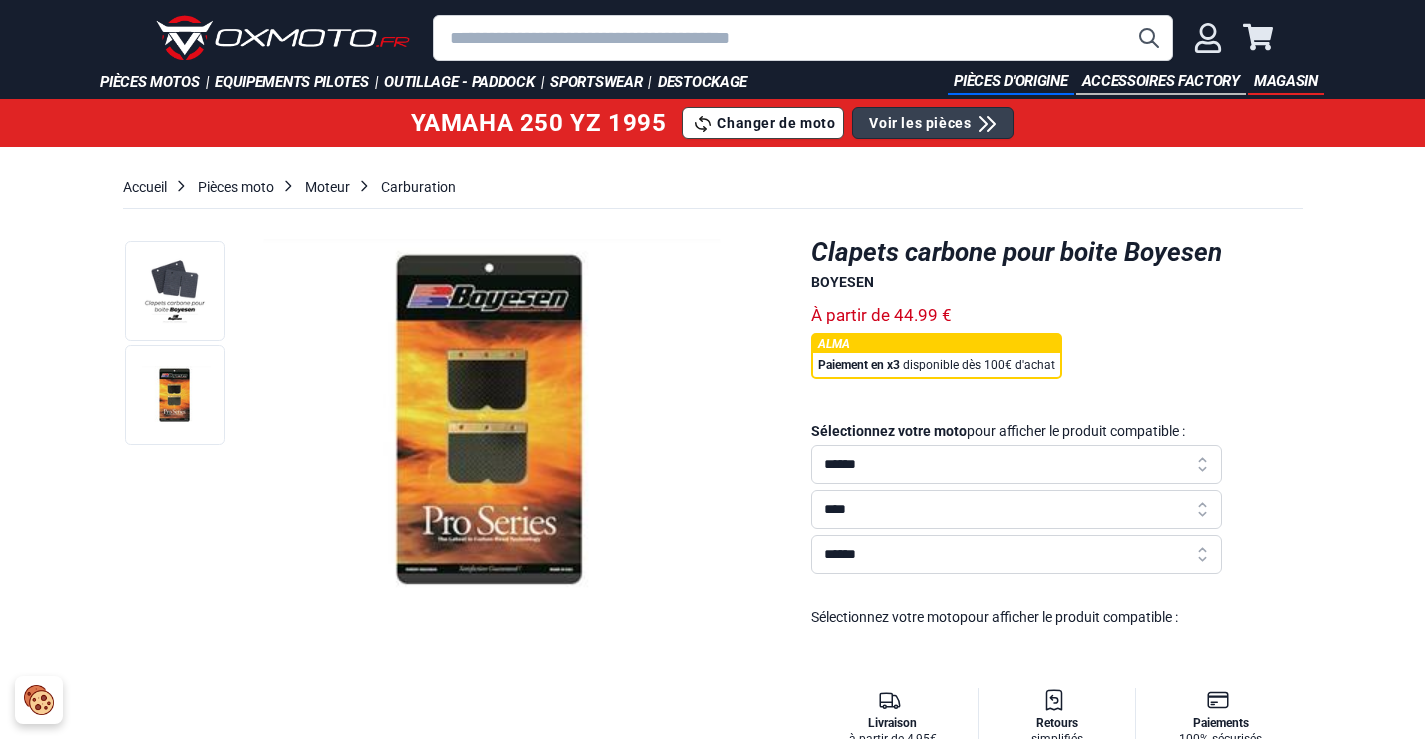 click on "Sélectionnez votre moto  pour afficher le produit compatible :" at bounding box center [1057, 617] 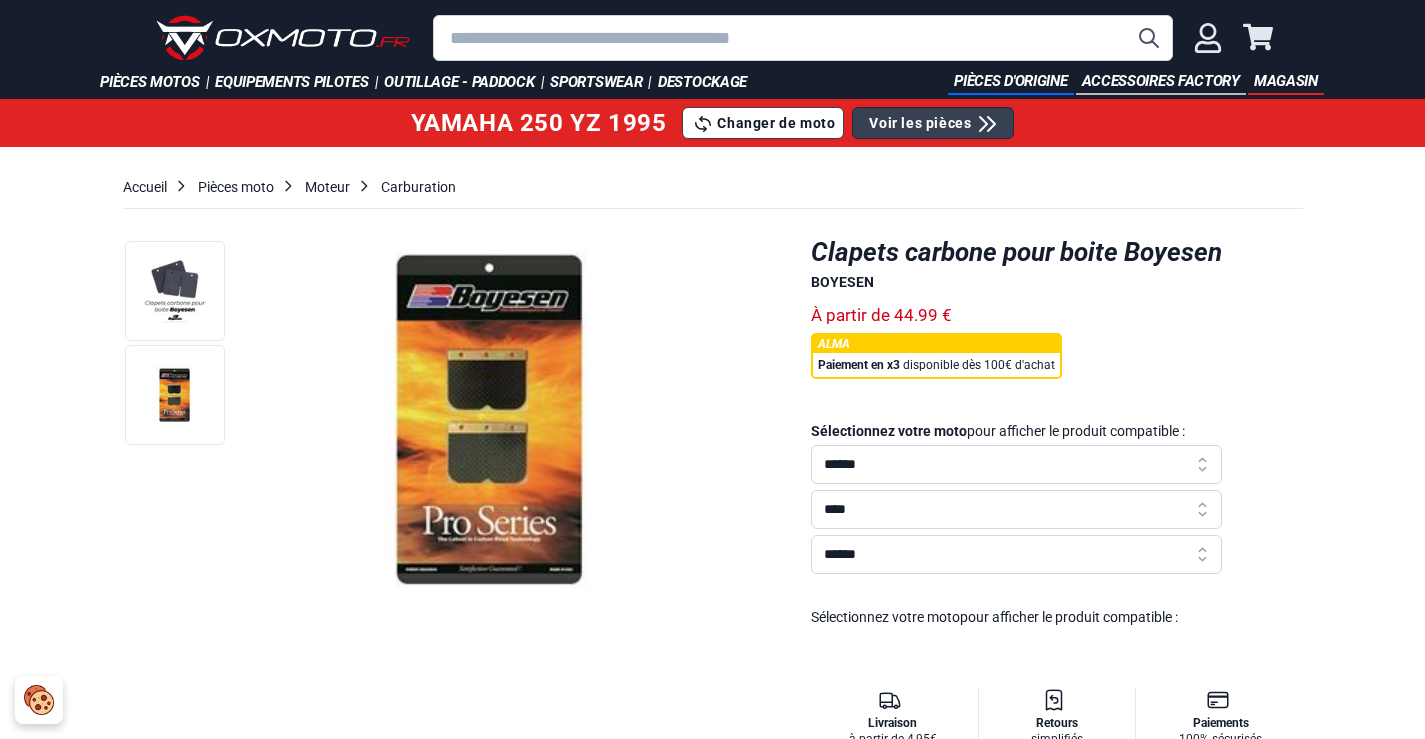 click on "**********" at bounding box center [1017, 554] 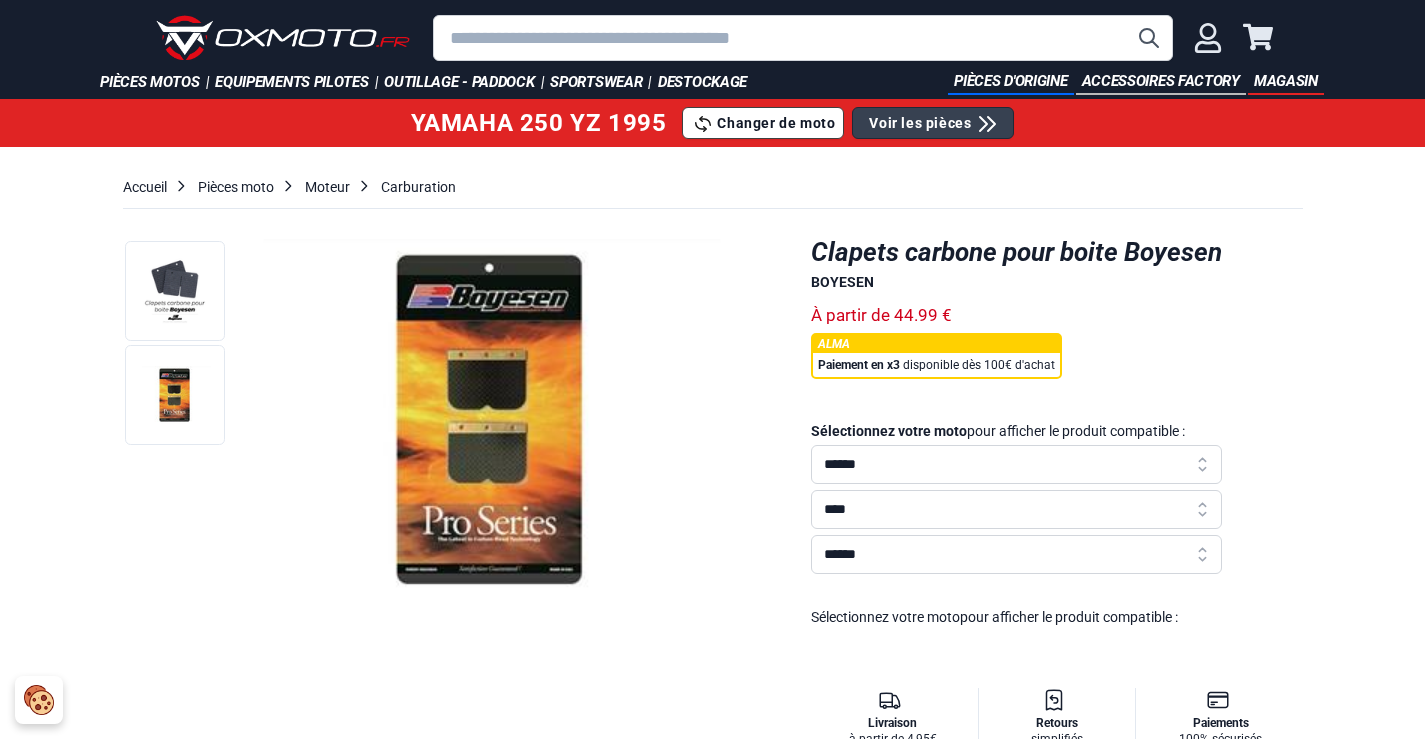 select on "******" 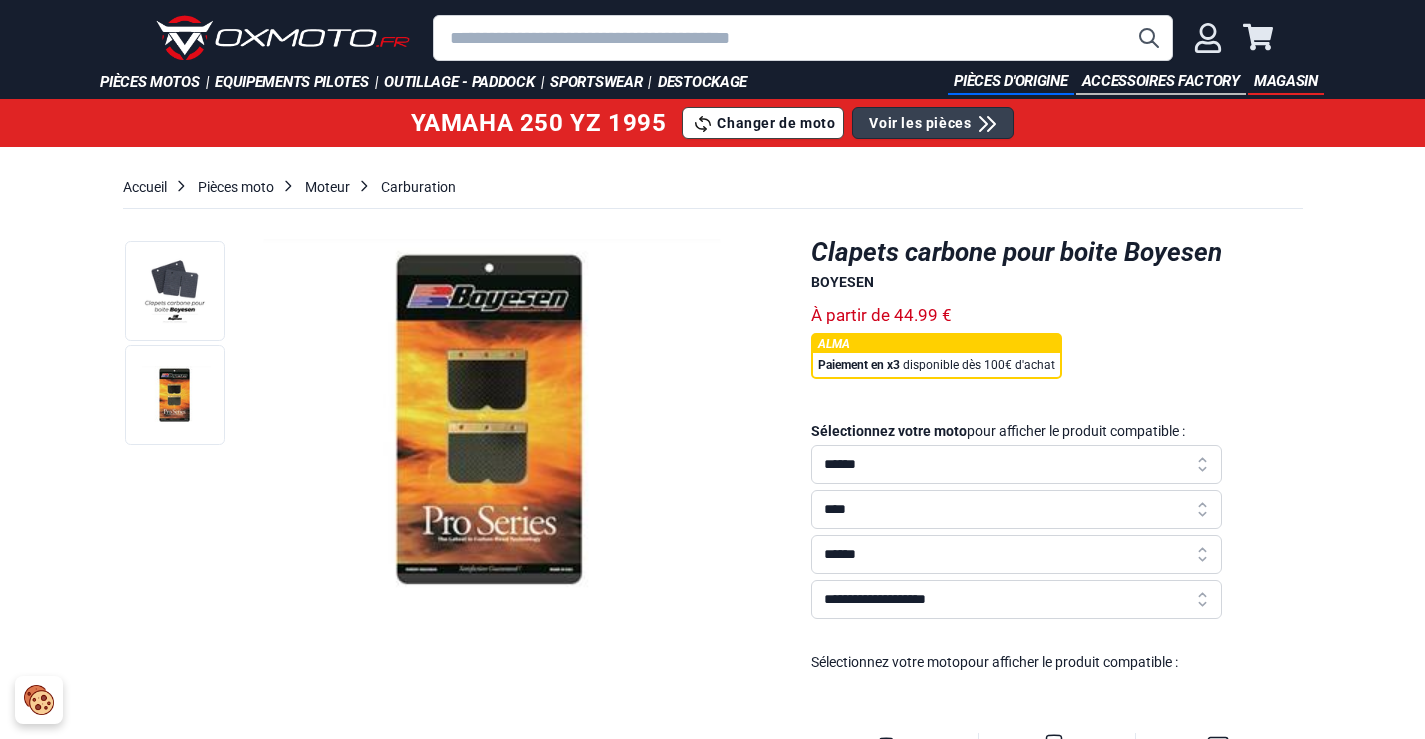 click on "**********" at bounding box center (1017, 599) 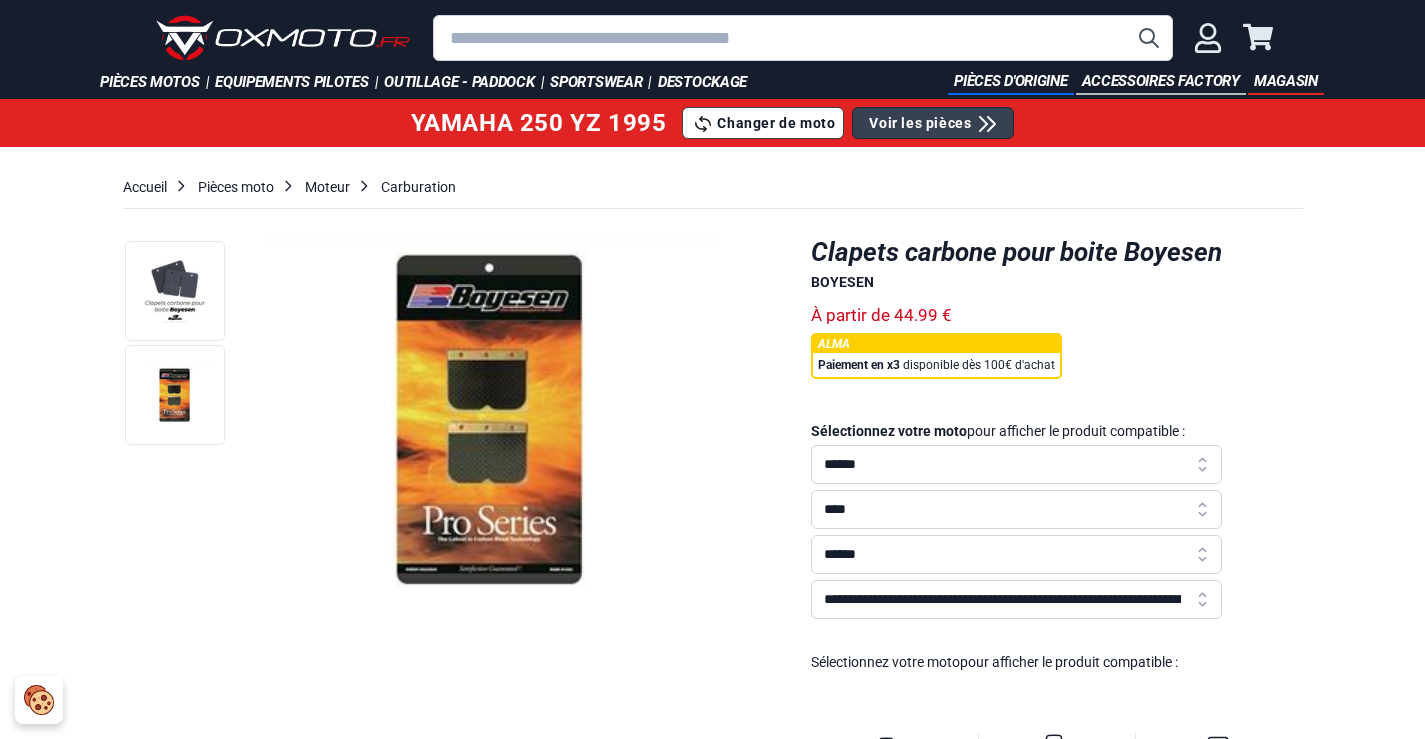 click on "**********" at bounding box center [1017, 599] 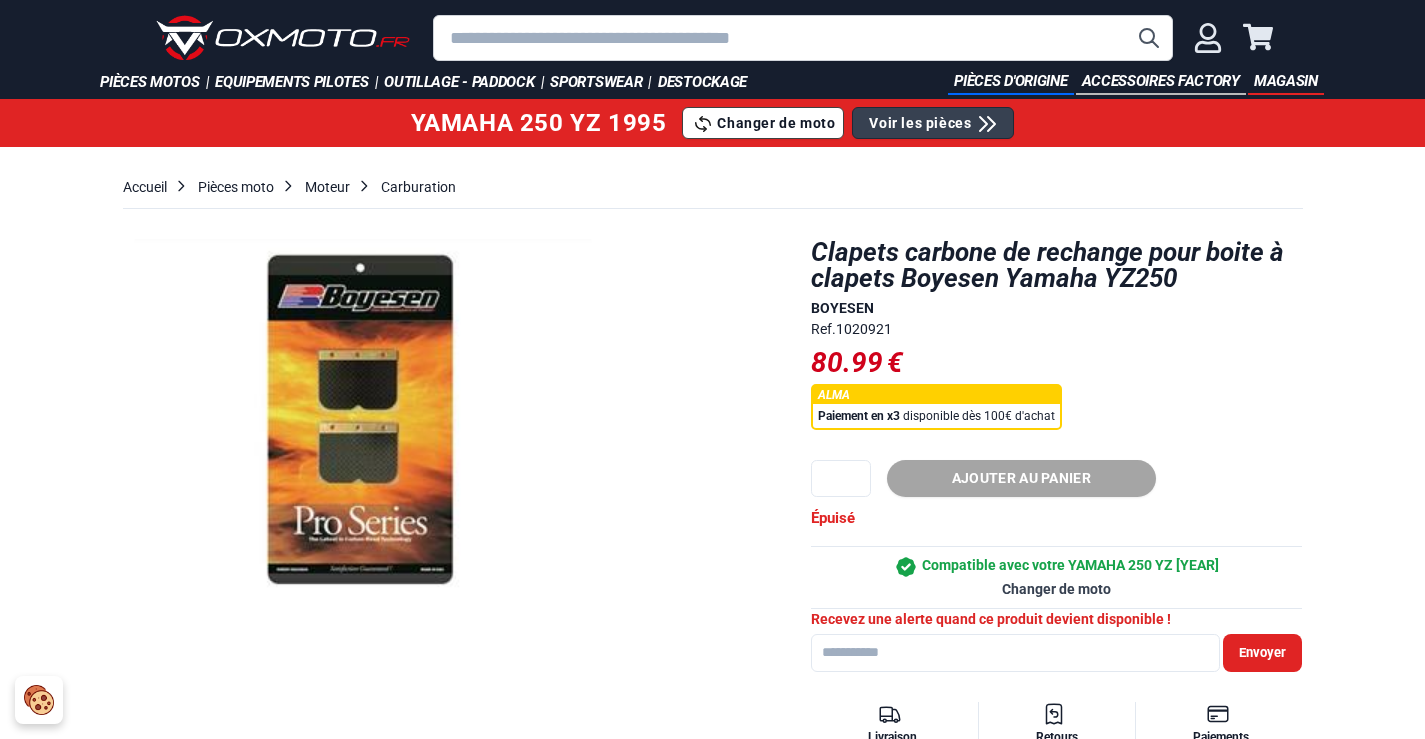 scroll, scrollTop: 0, scrollLeft: 0, axis: both 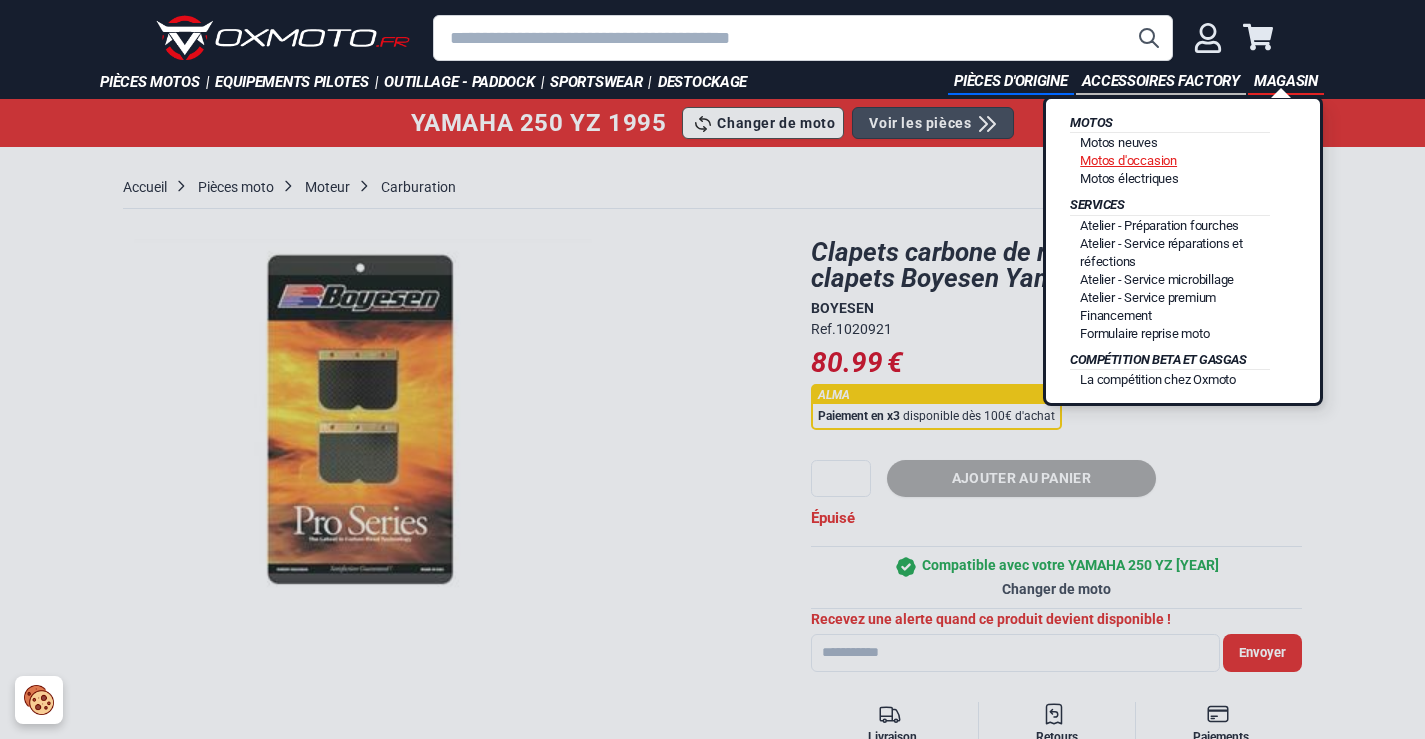 click on "Motos d'occasion" at bounding box center (1128, 160) 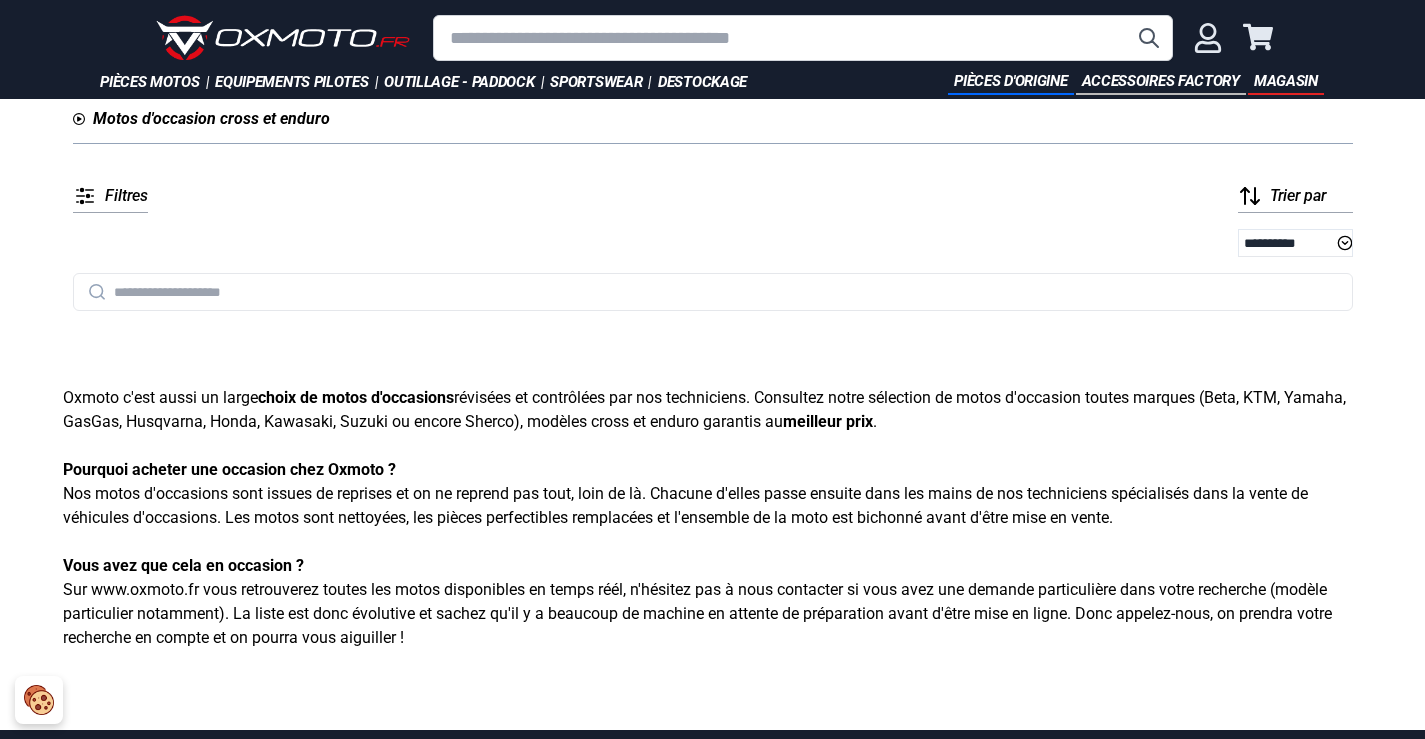 scroll, scrollTop: 0, scrollLeft: 0, axis: both 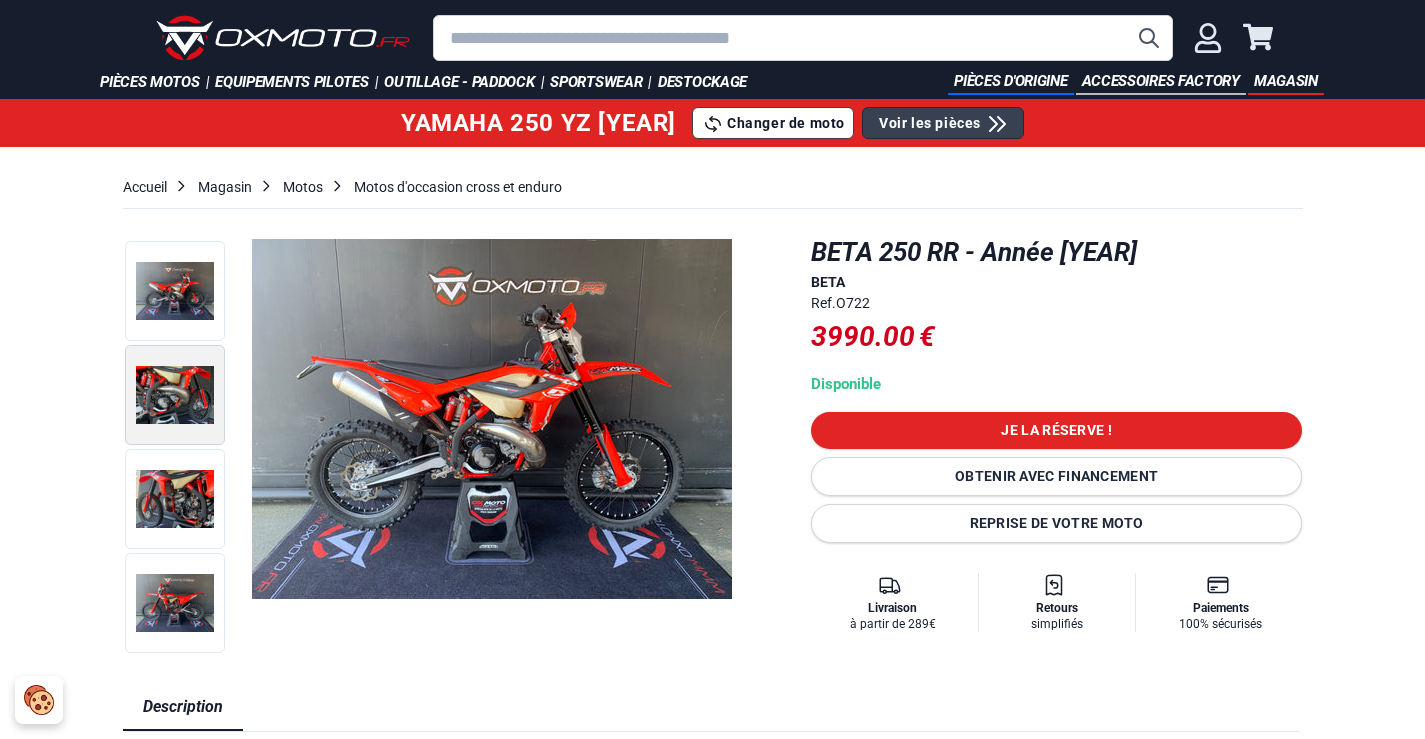 click at bounding box center (175, 395) 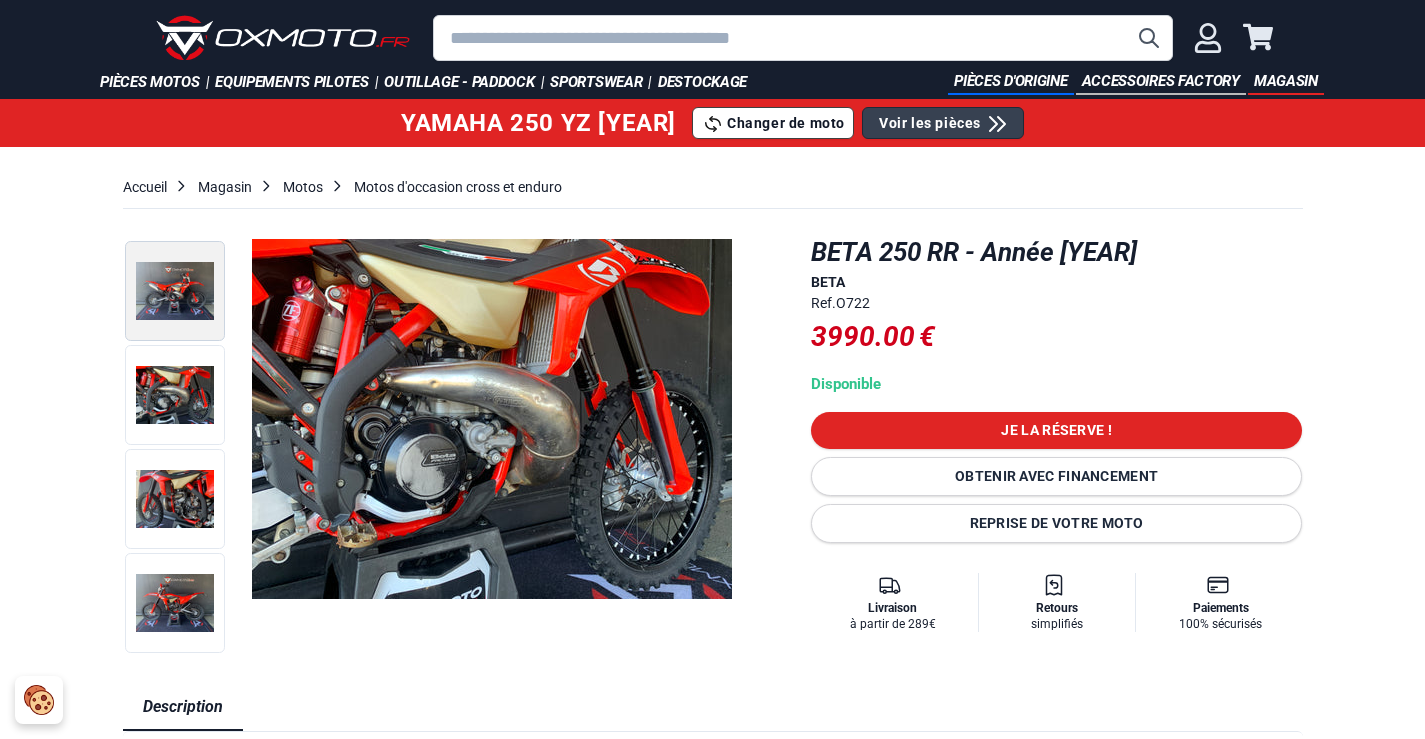 click at bounding box center [175, 291] 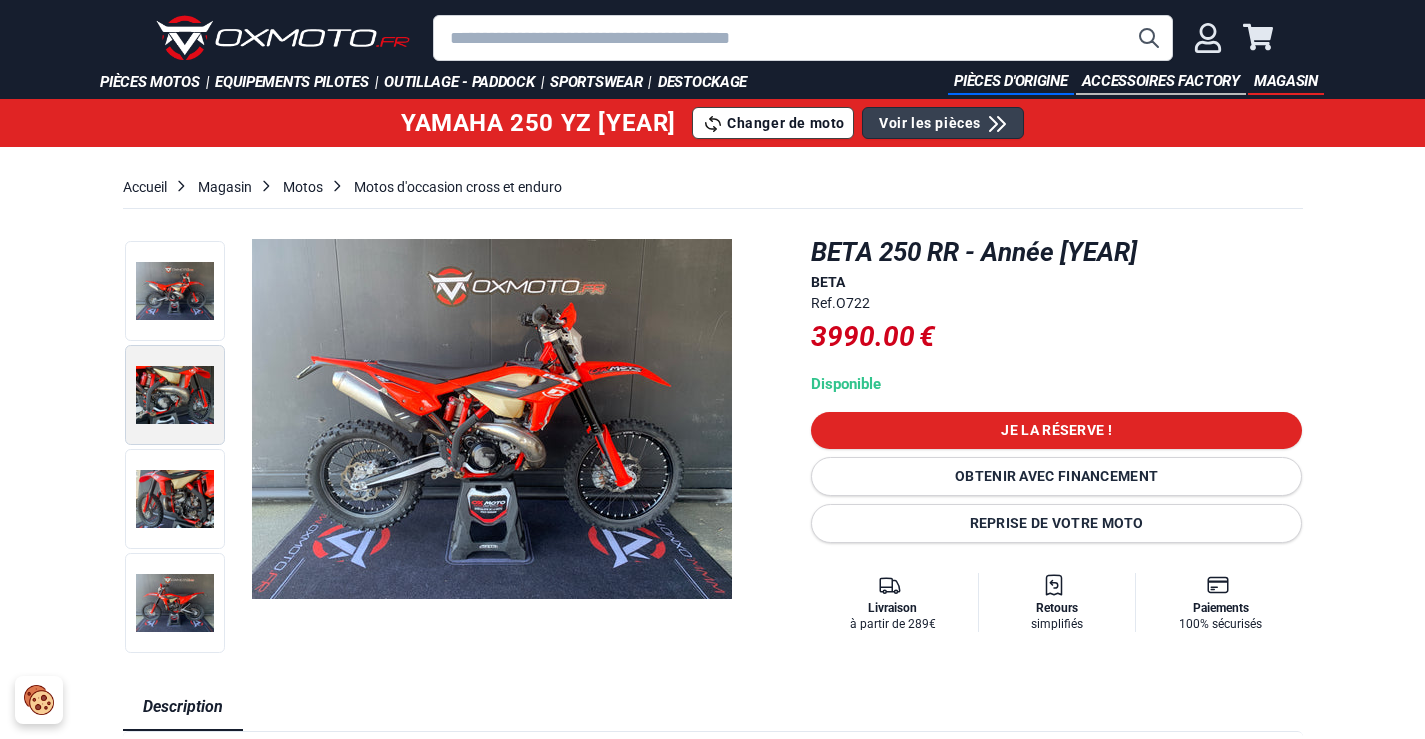 click at bounding box center [175, 395] 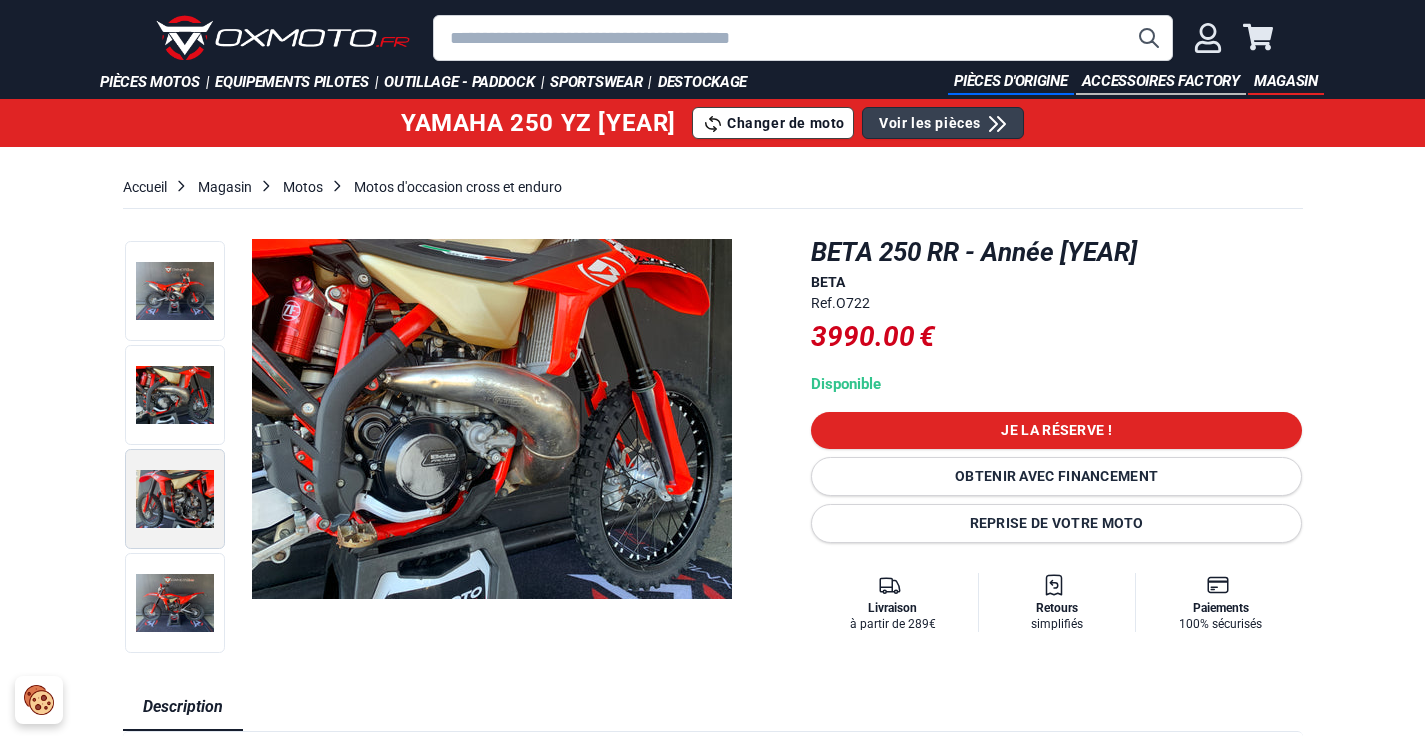 click at bounding box center (175, 499) 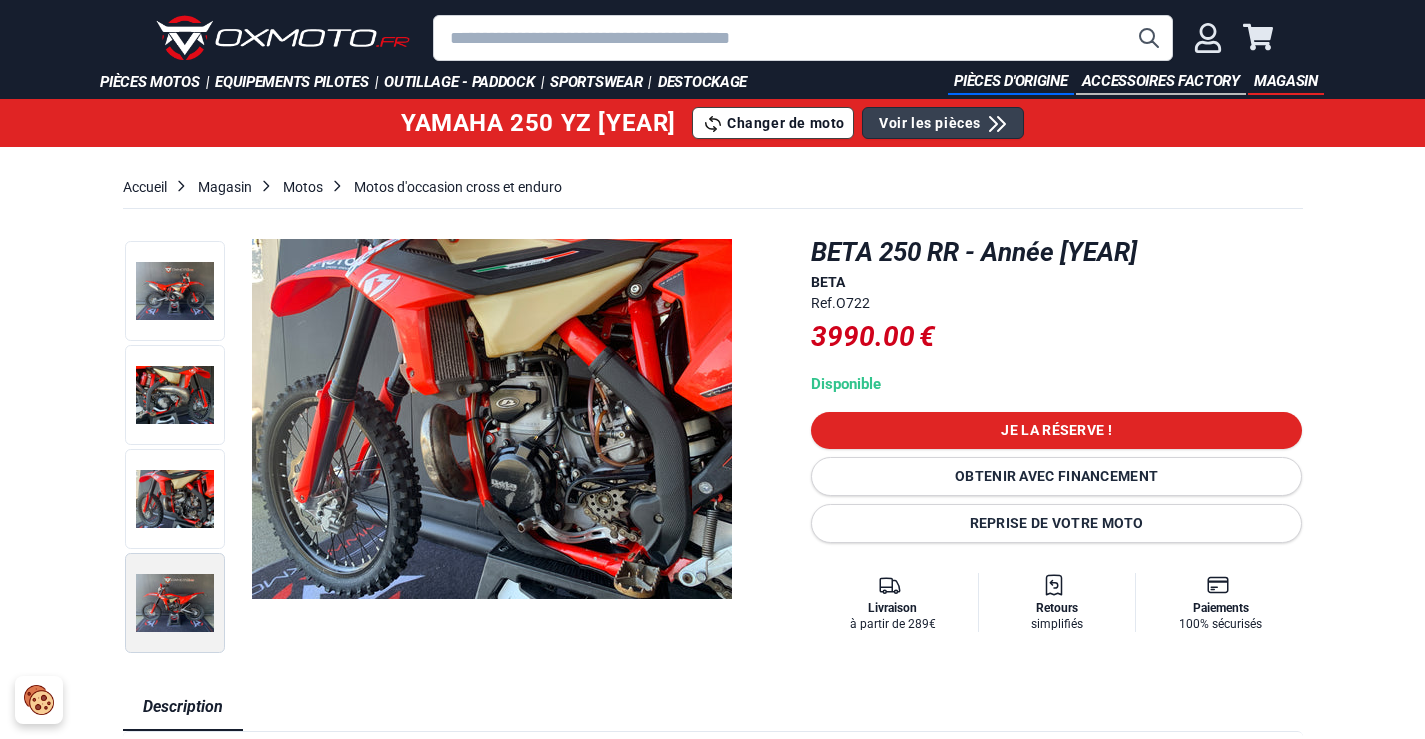 click at bounding box center [175, 603] 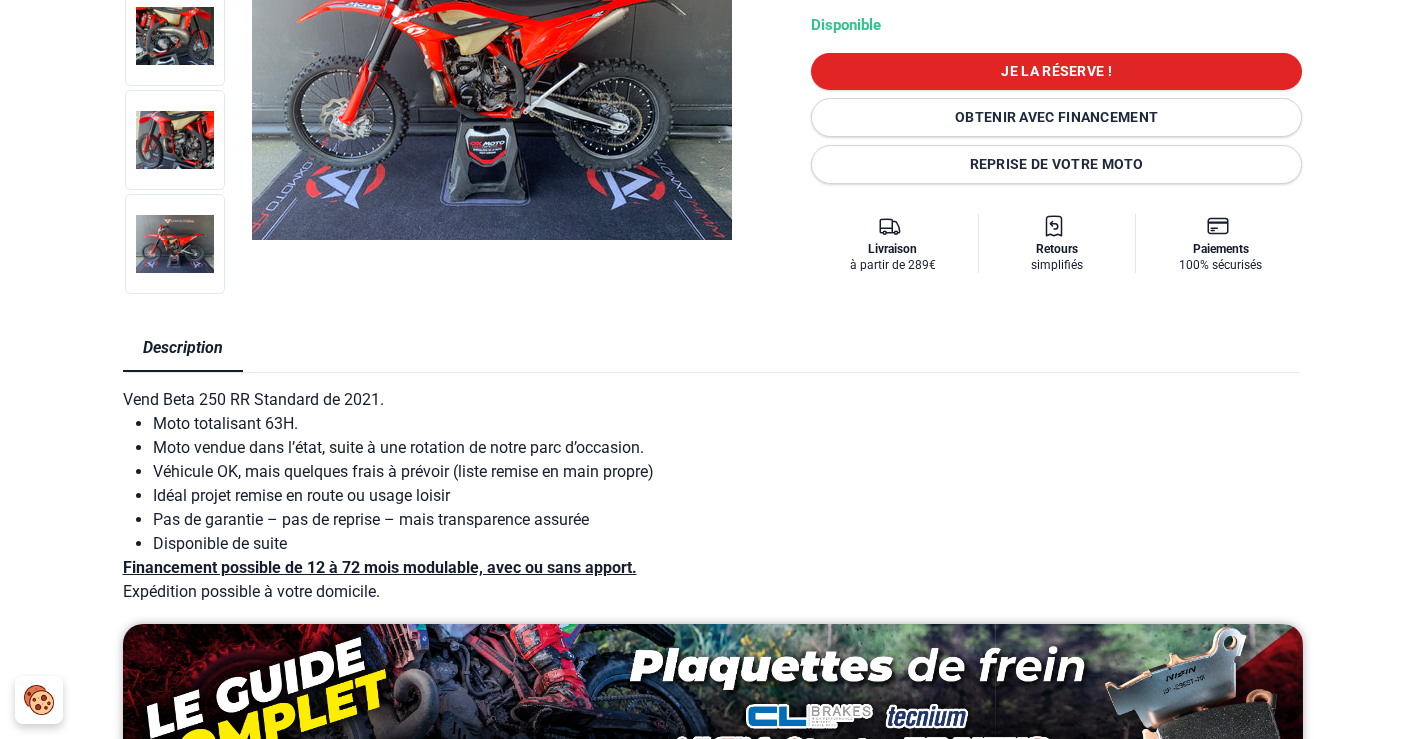 scroll, scrollTop: 363, scrollLeft: 0, axis: vertical 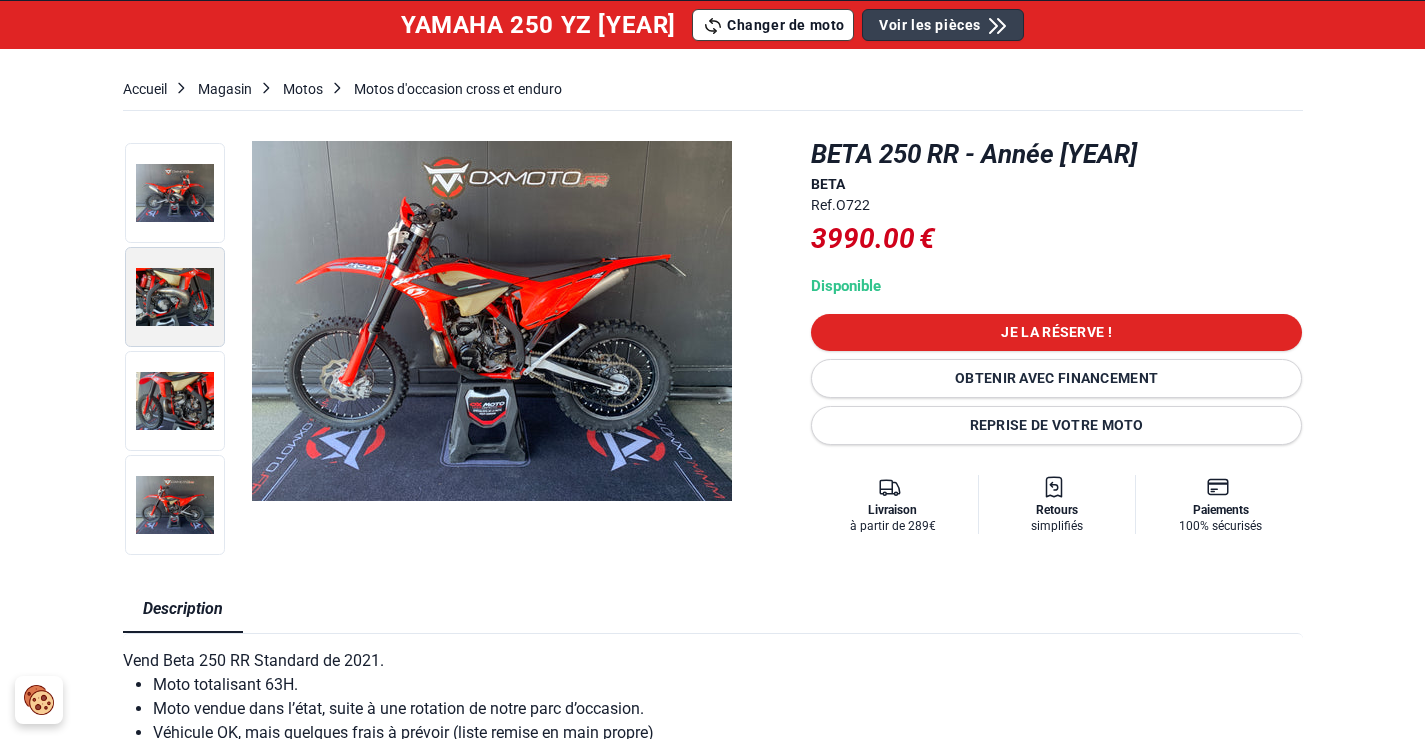 click at bounding box center (175, 297) 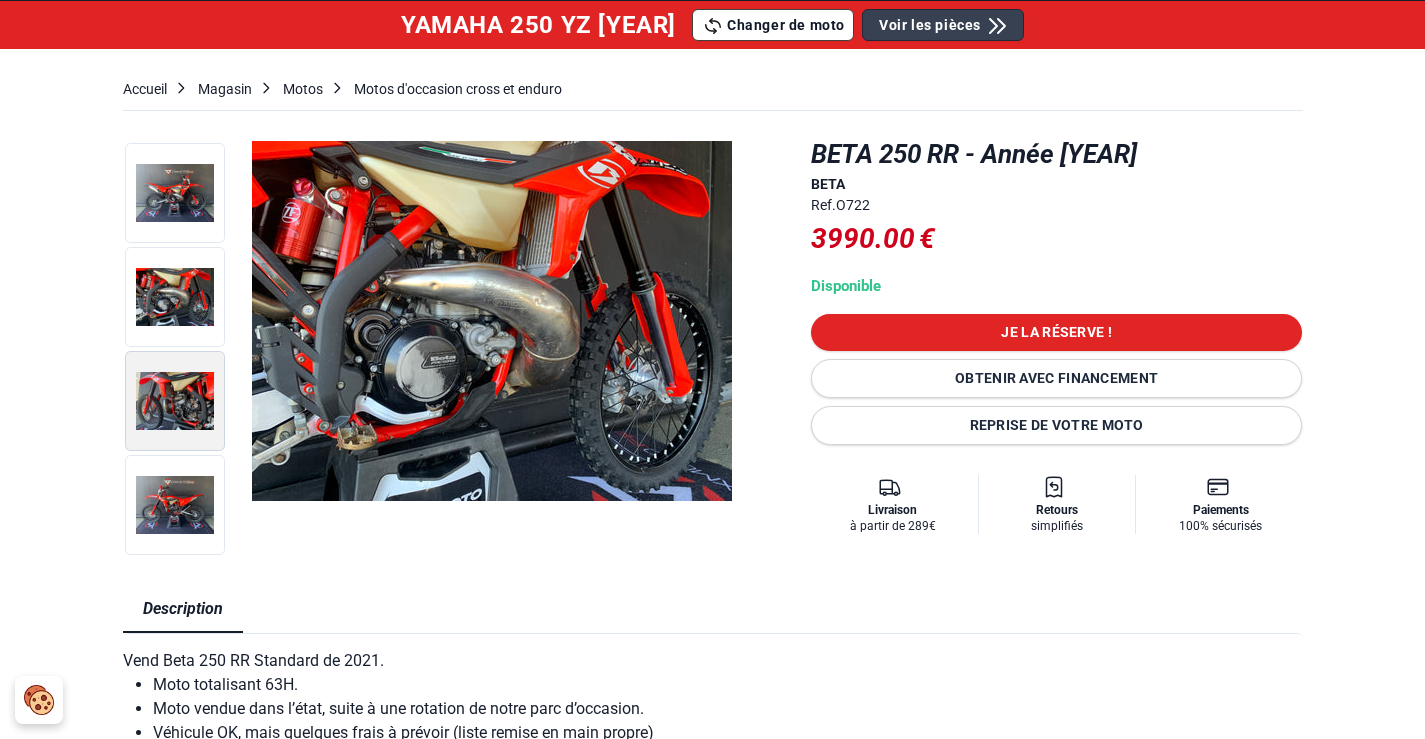 click at bounding box center (175, 401) 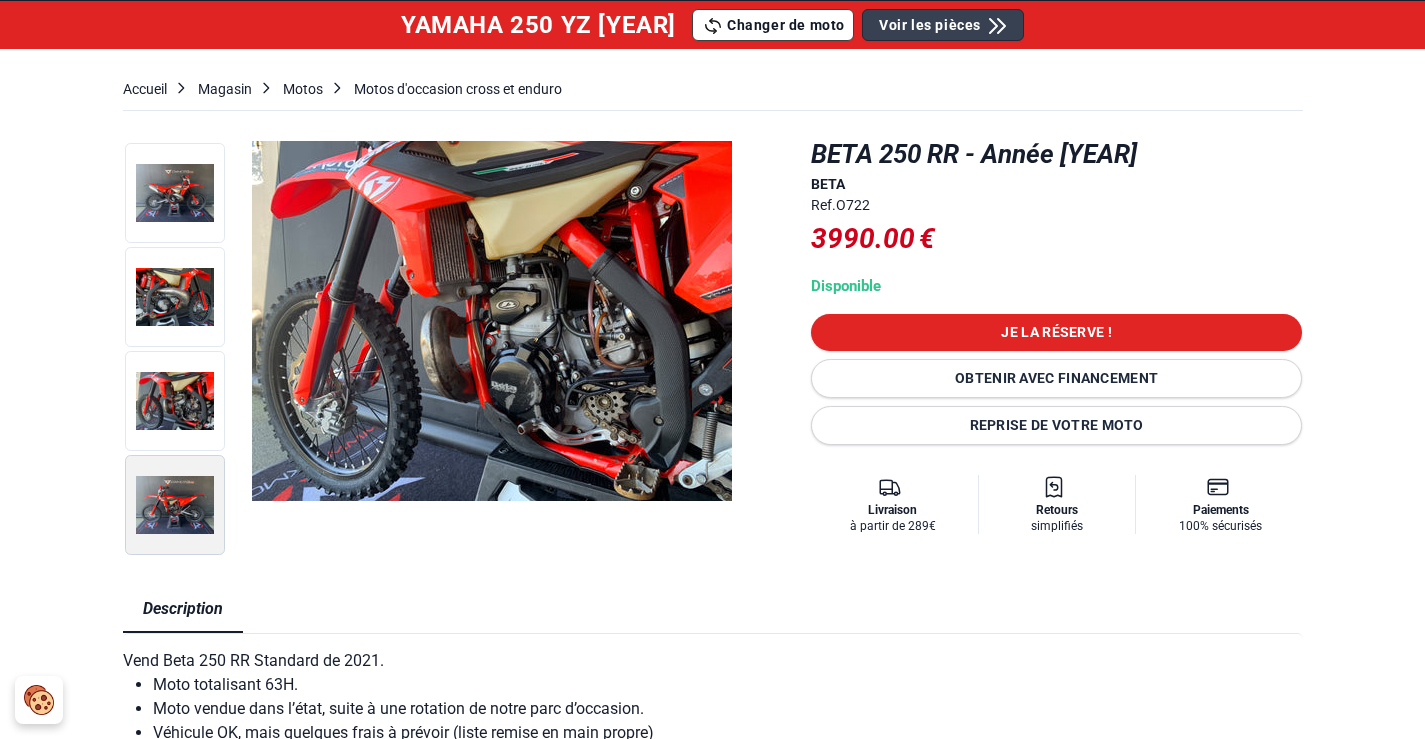 click at bounding box center [175, 505] 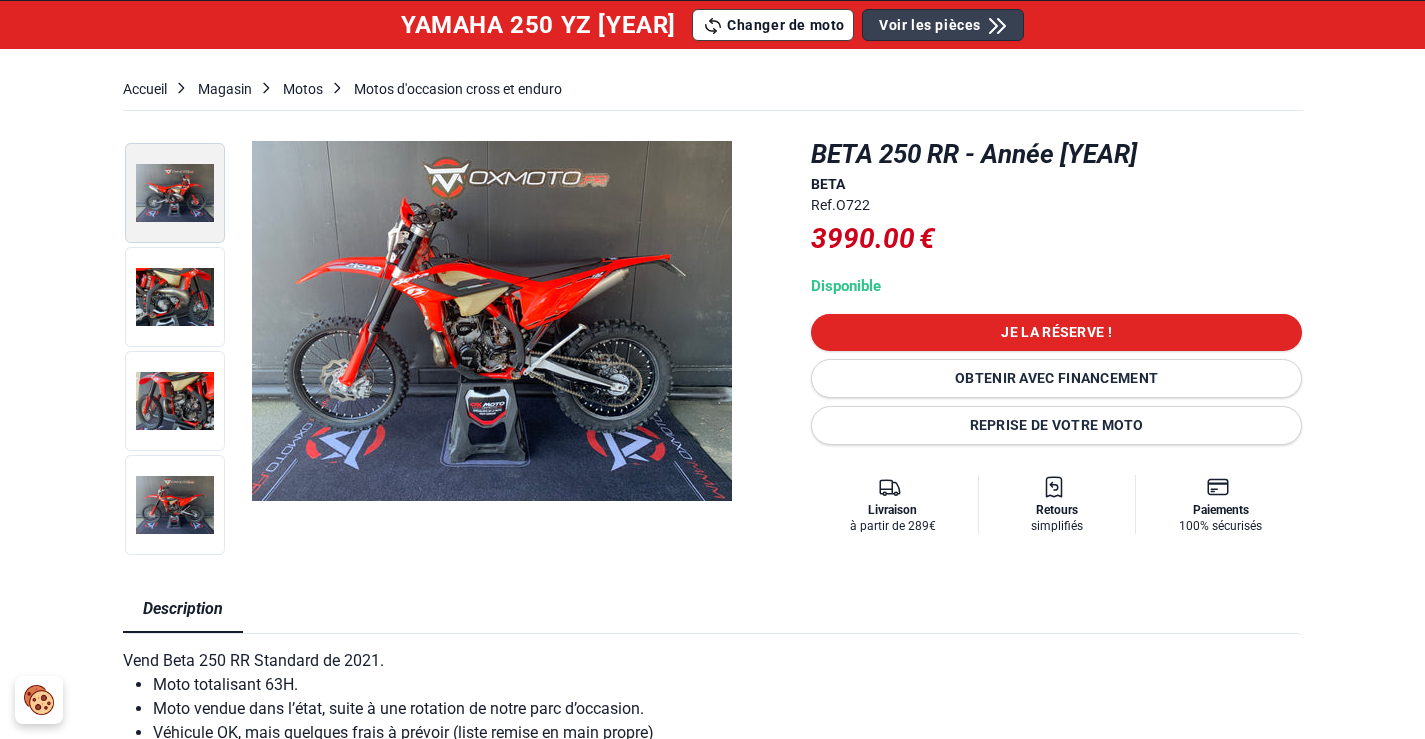 click at bounding box center [175, 193] 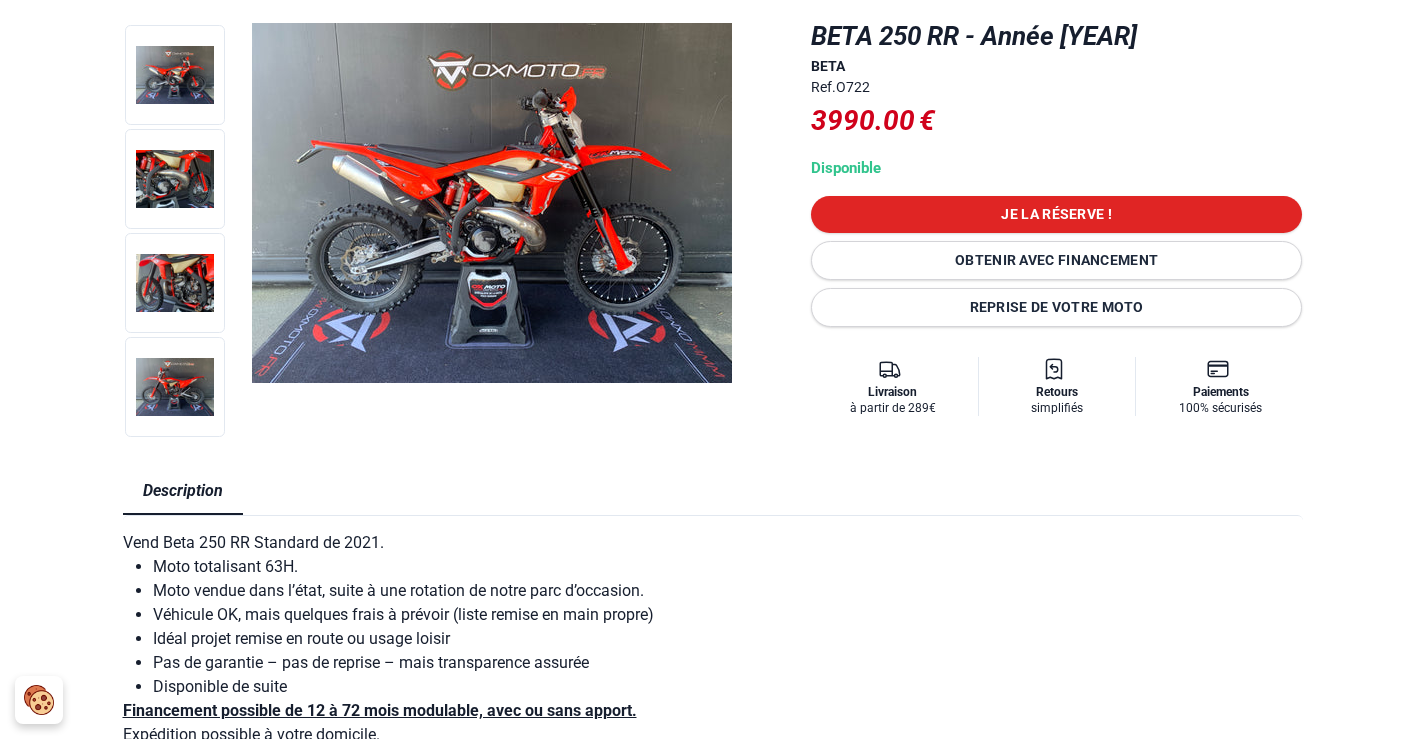 scroll, scrollTop: 219, scrollLeft: 0, axis: vertical 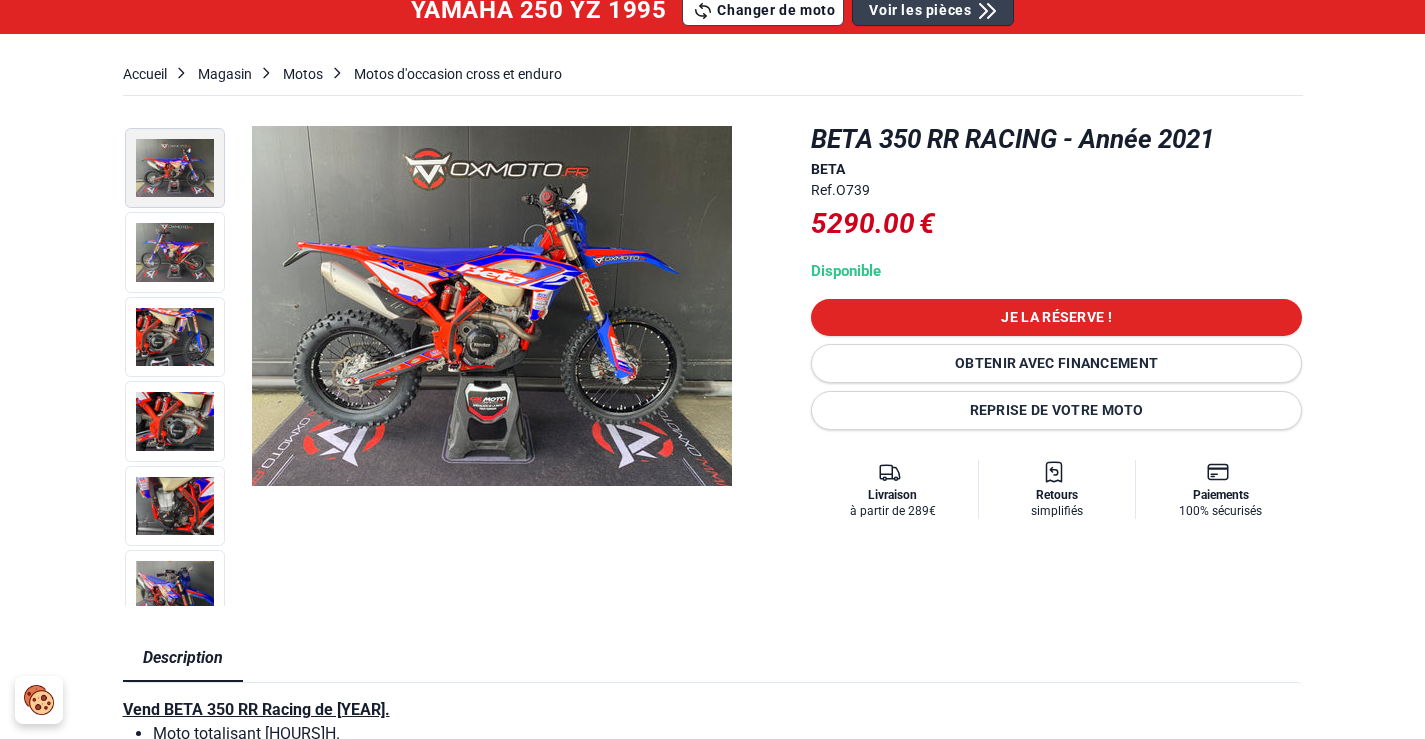 click at bounding box center (175, 168) 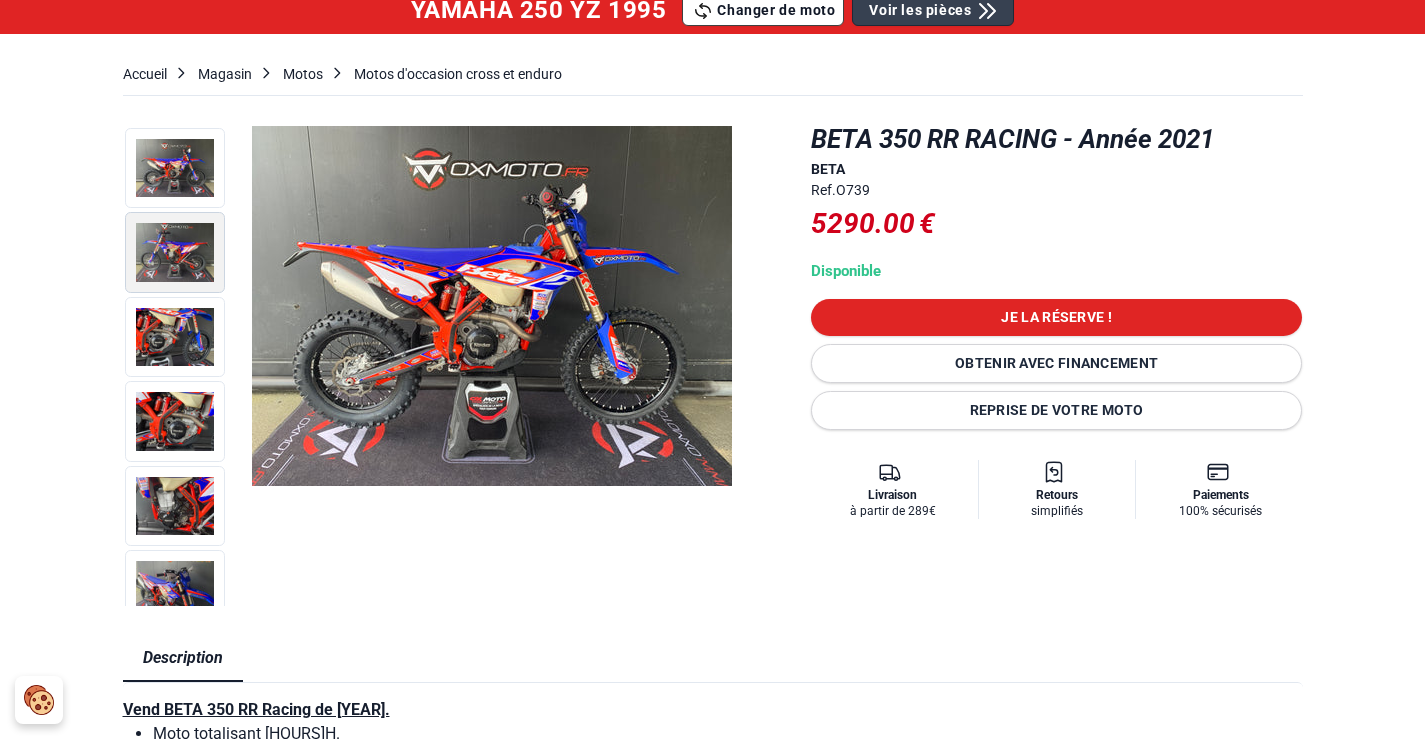 click at bounding box center (175, 252) 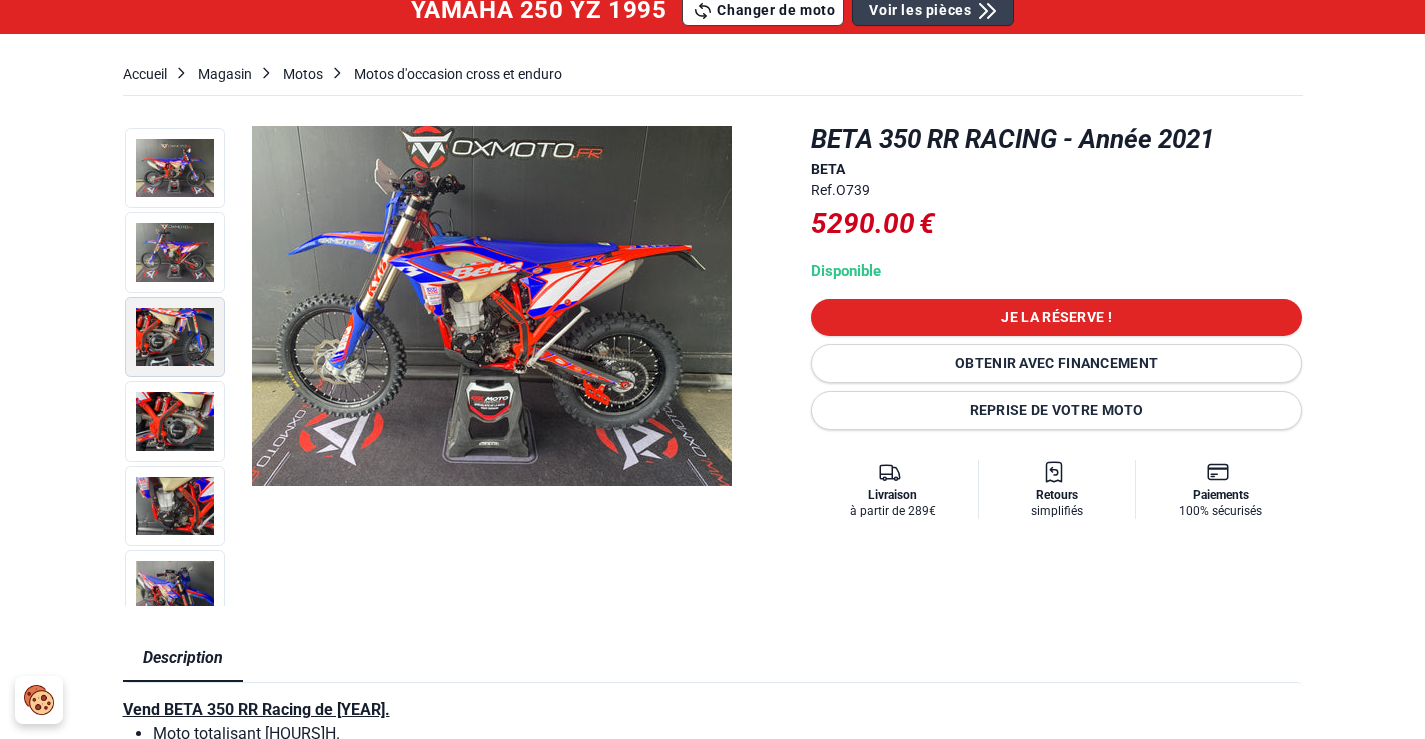 click at bounding box center [175, 337] 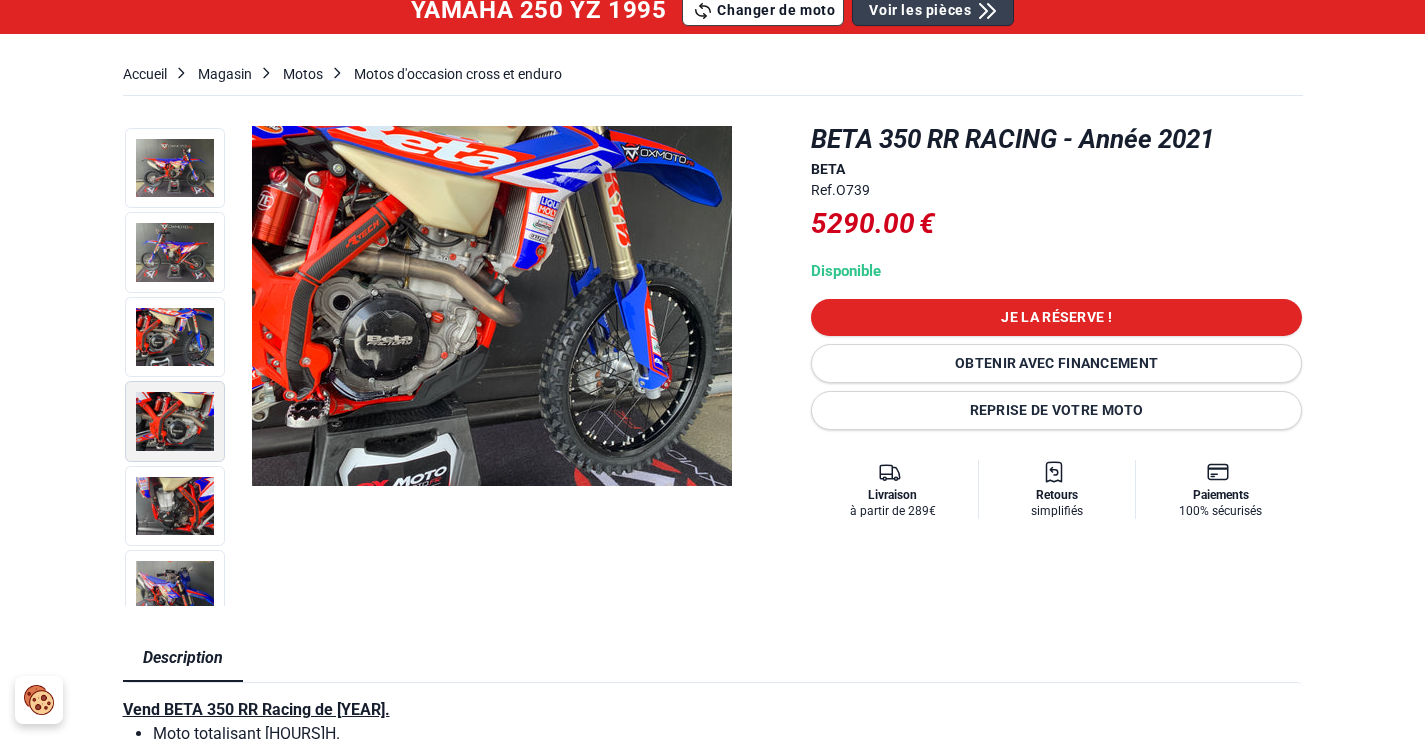 click at bounding box center (175, 421) 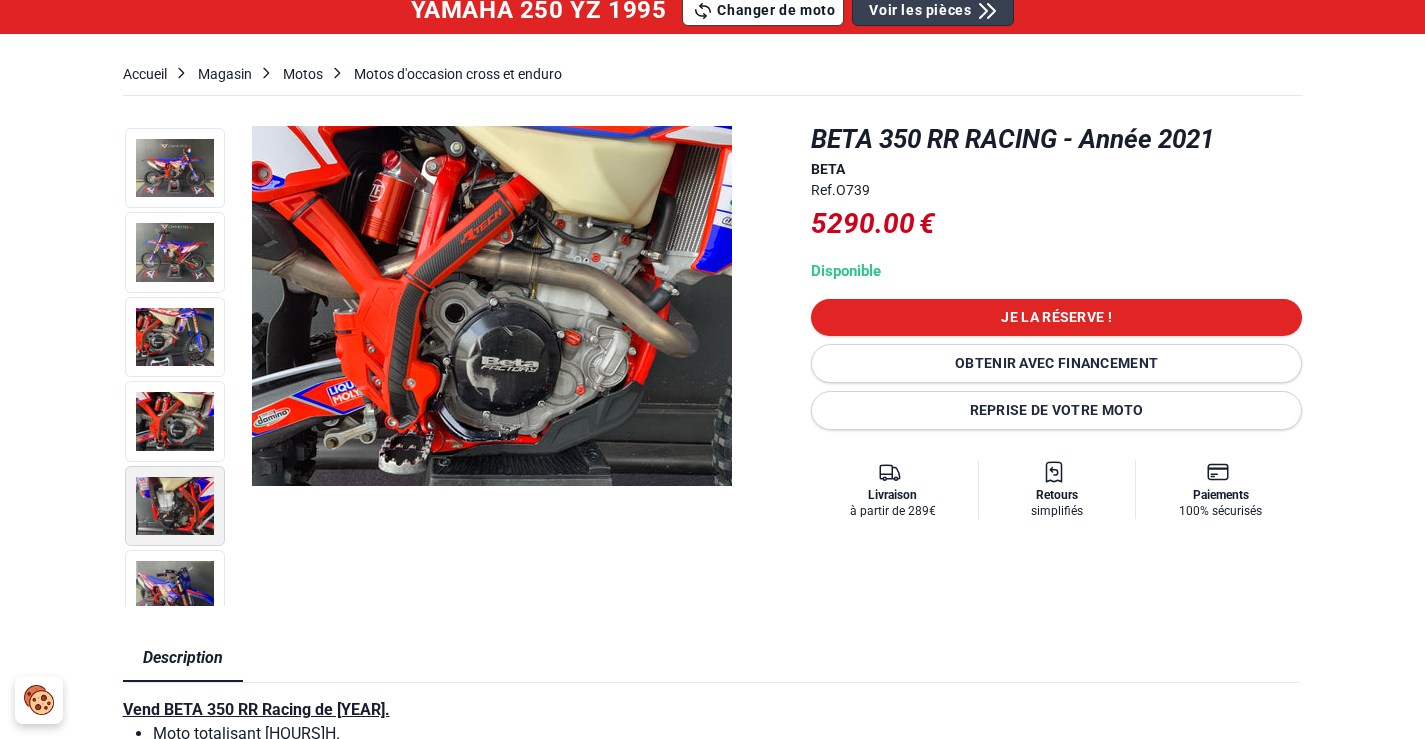 click at bounding box center [175, 506] 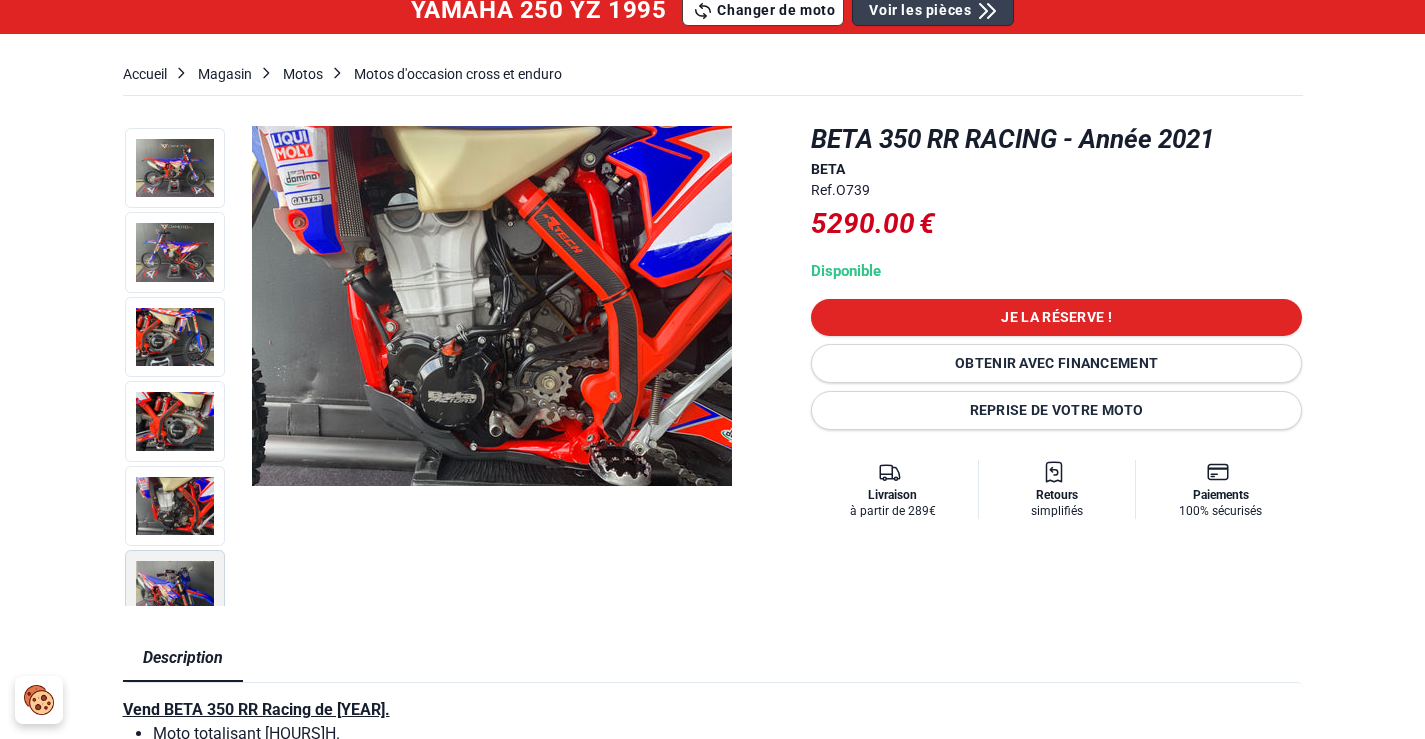 click at bounding box center (175, 590) 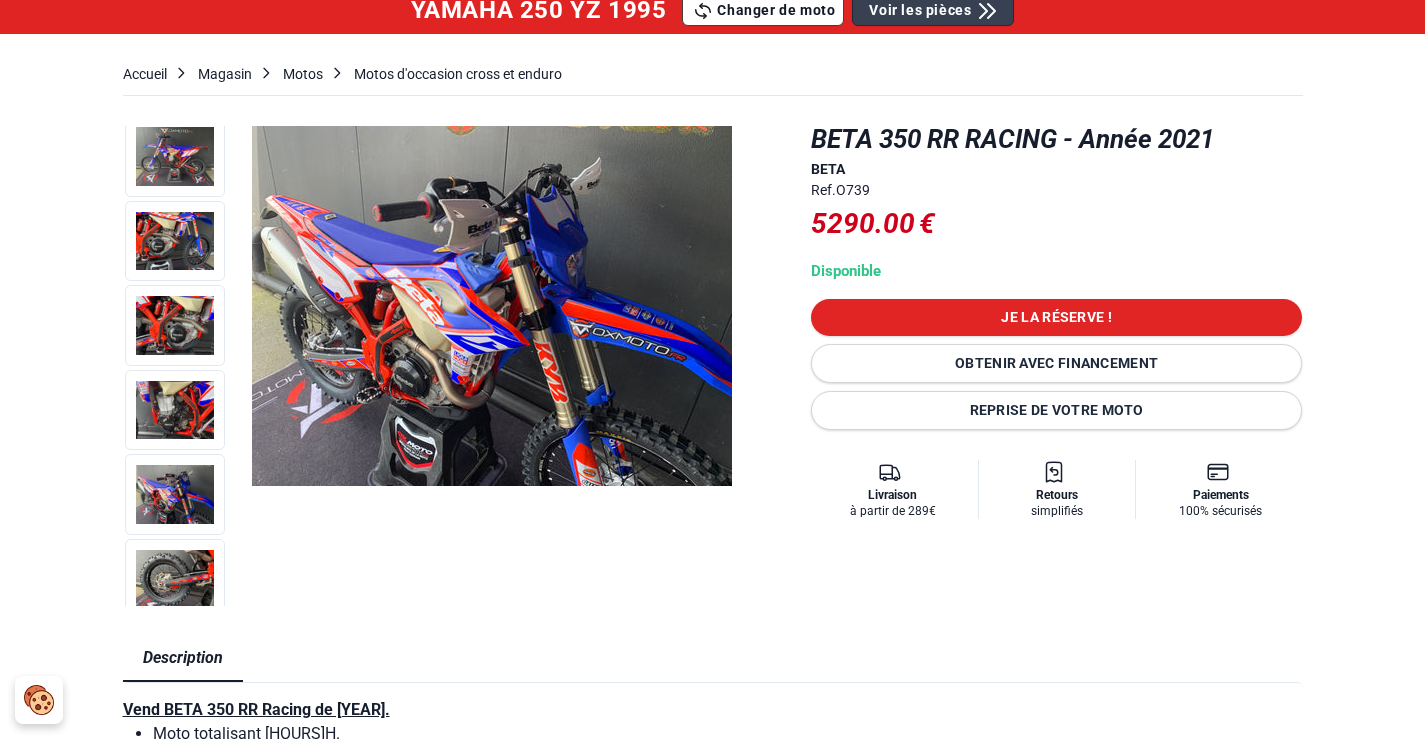 scroll, scrollTop: 120, scrollLeft: 0, axis: vertical 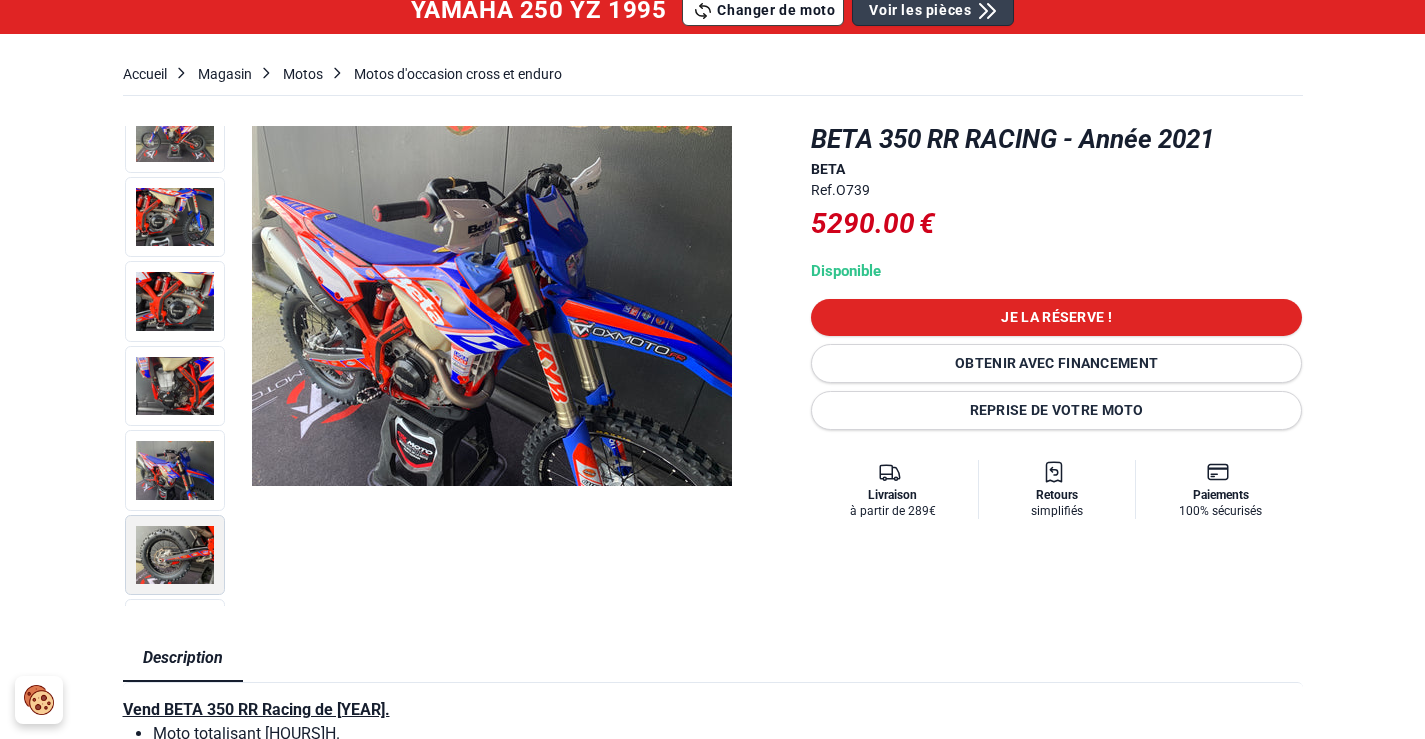 click at bounding box center [175, 555] 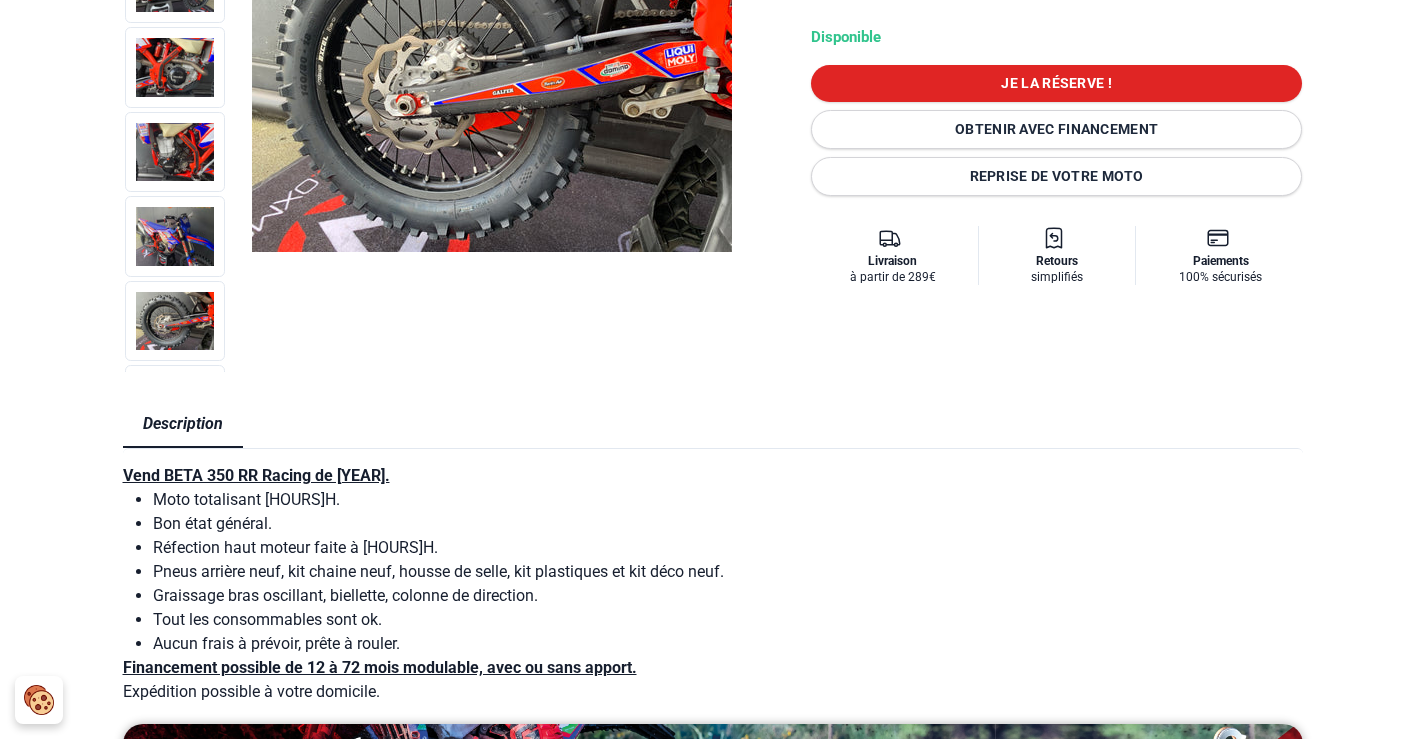 scroll, scrollTop: 0, scrollLeft: 0, axis: both 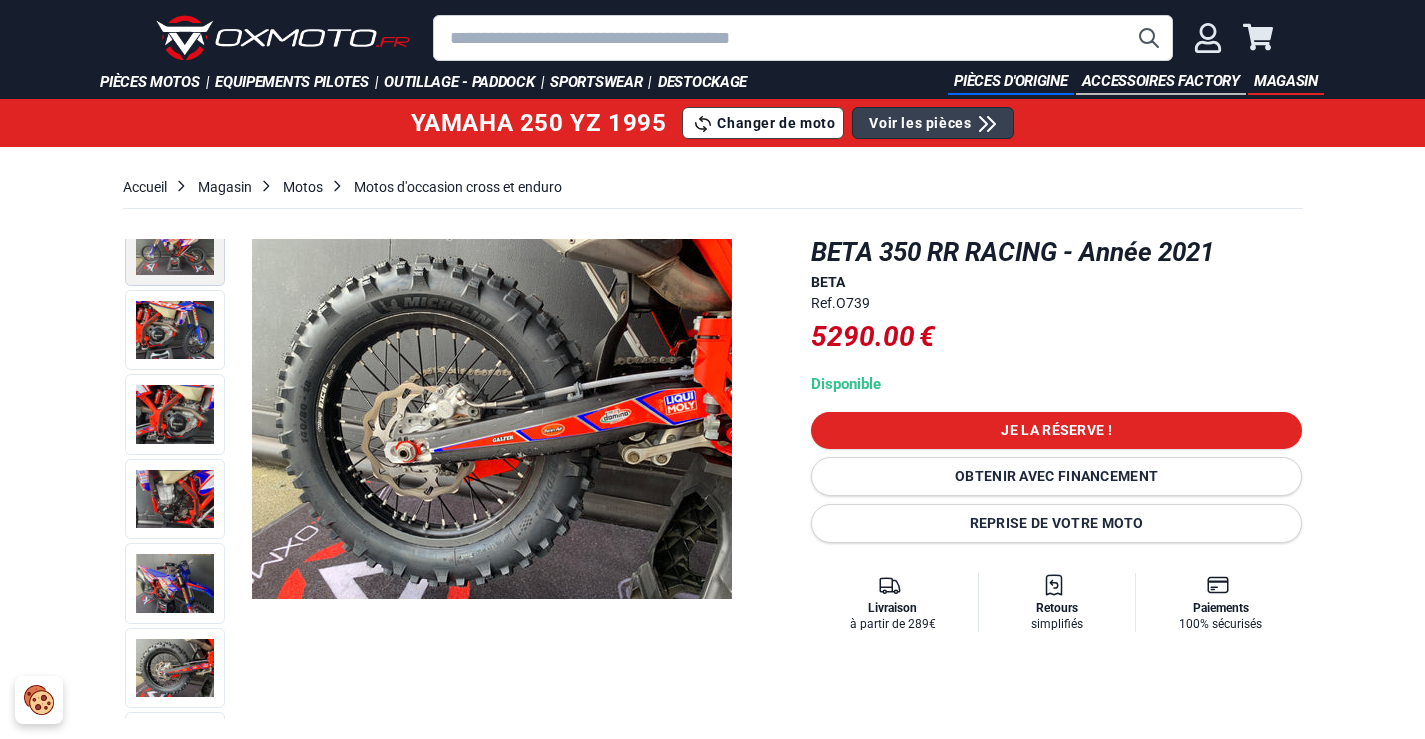 click at bounding box center [175, 245] 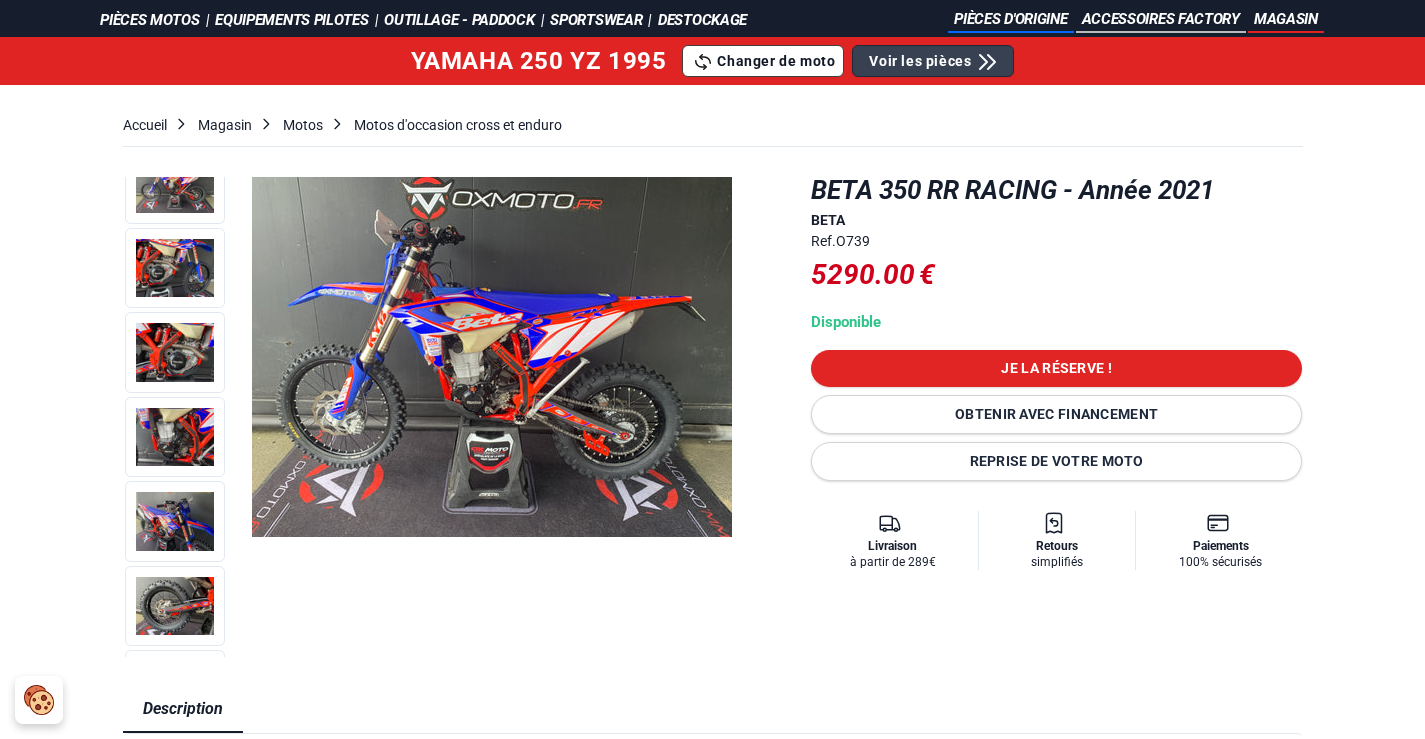 scroll, scrollTop: 31, scrollLeft: 0, axis: vertical 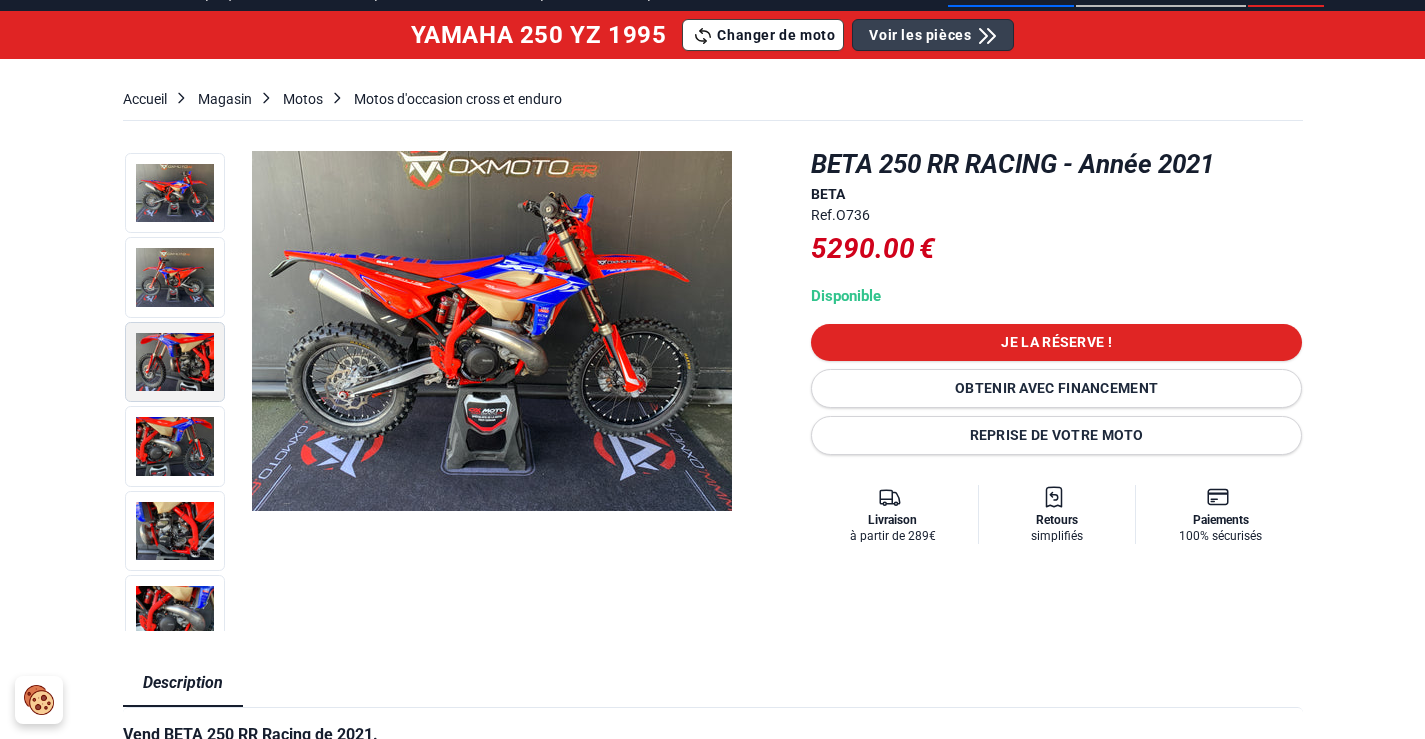 click at bounding box center (175, 362) 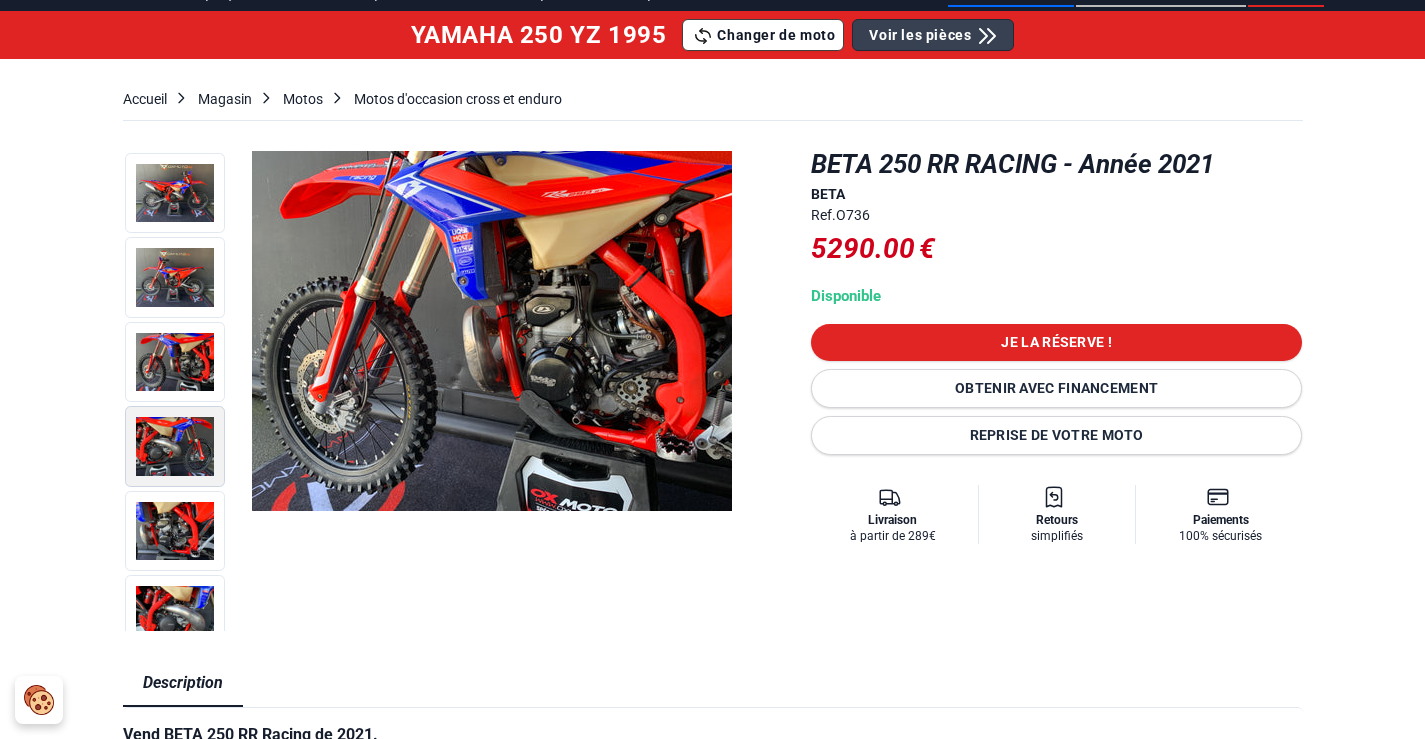 click at bounding box center (175, 446) 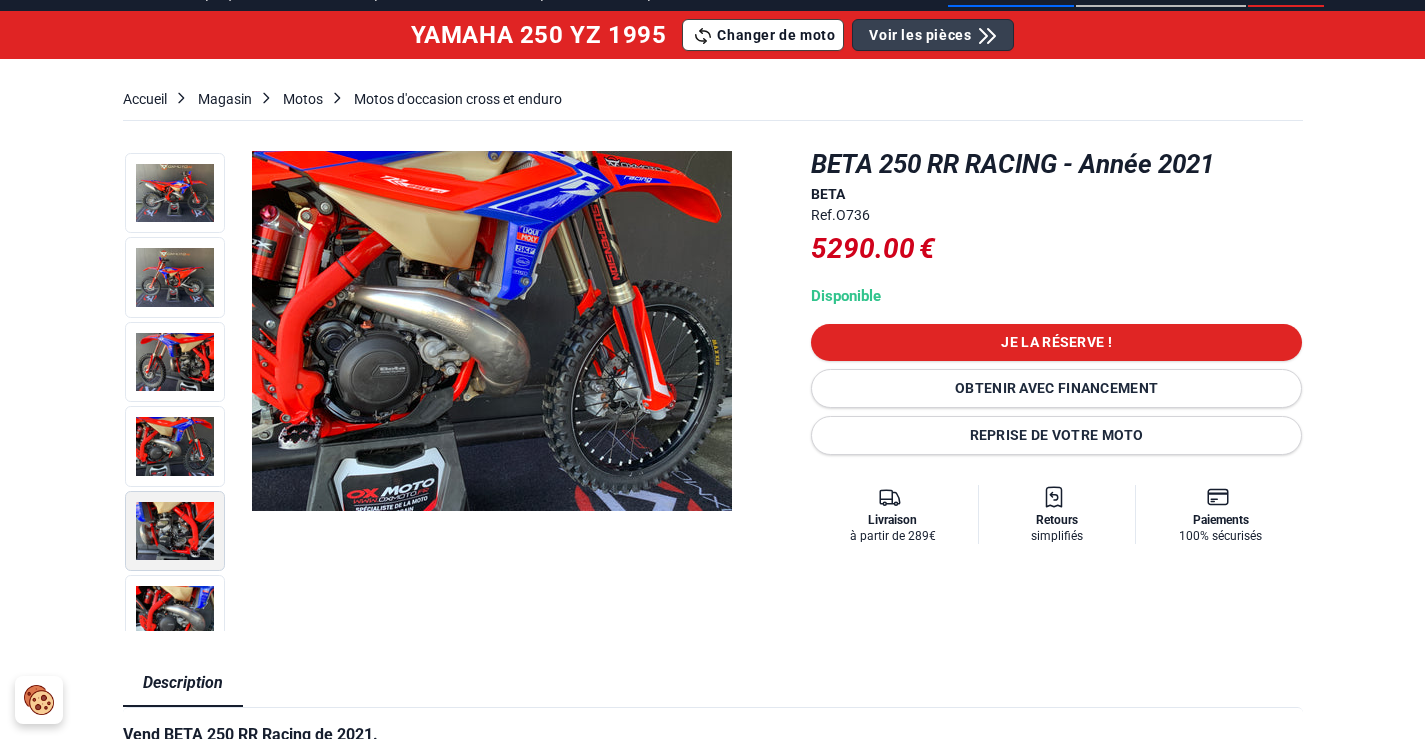 click at bounding box center (175, 531) 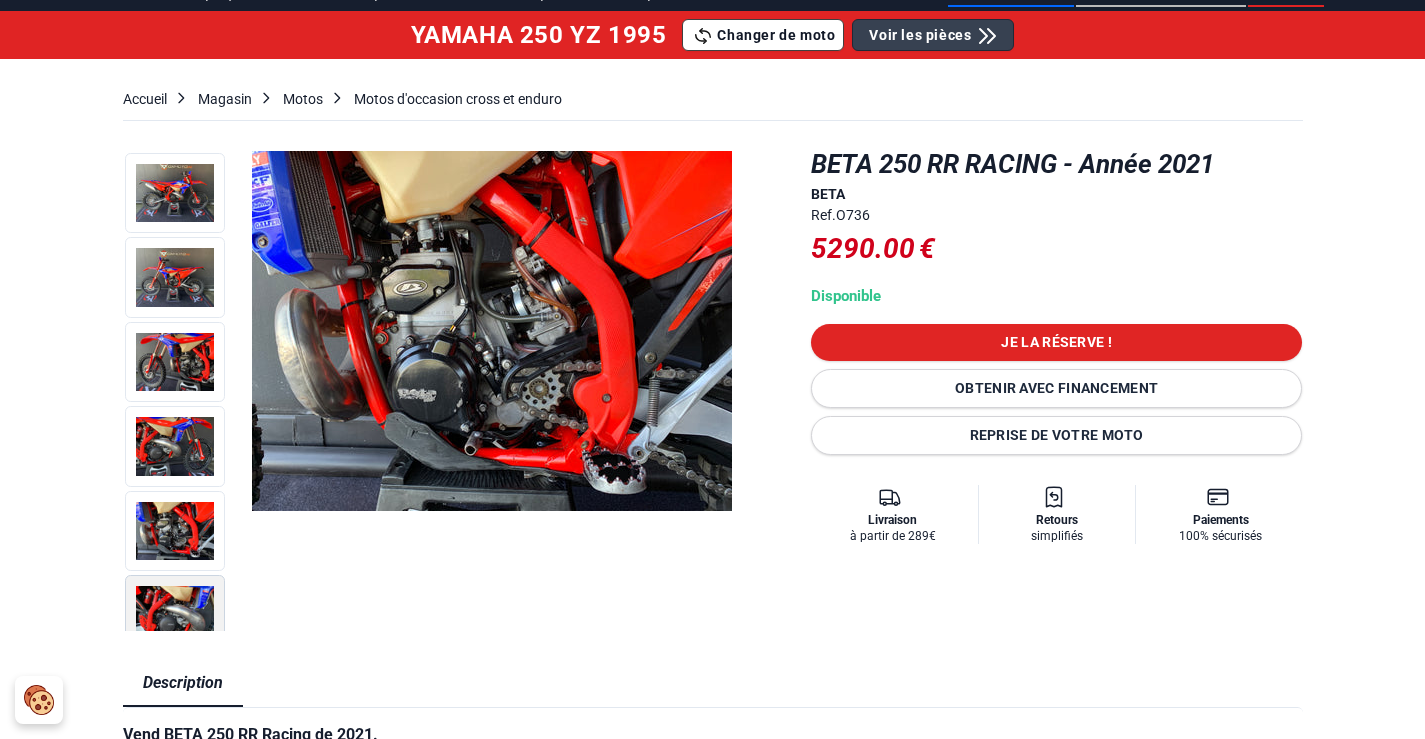 click at bounding box center (175, 615) 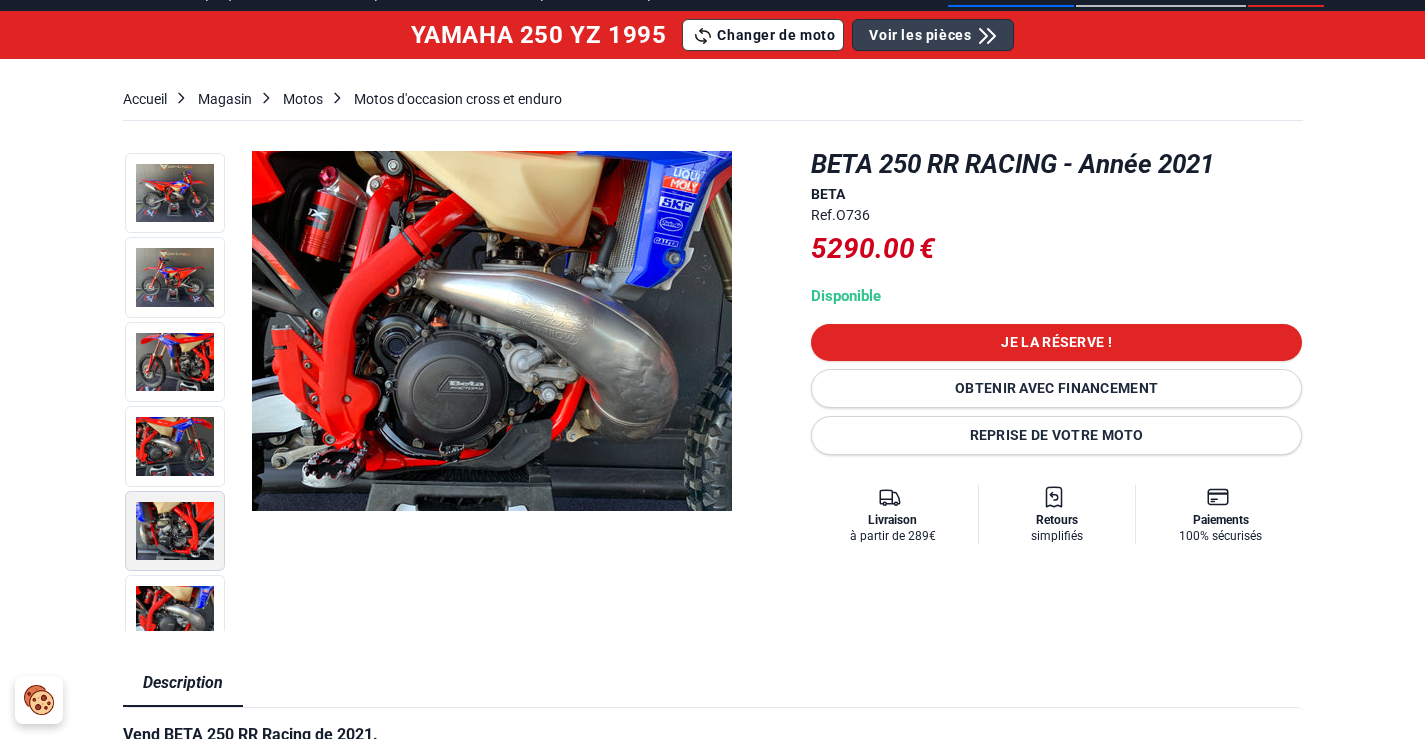 click at bounding box center (175, 531) 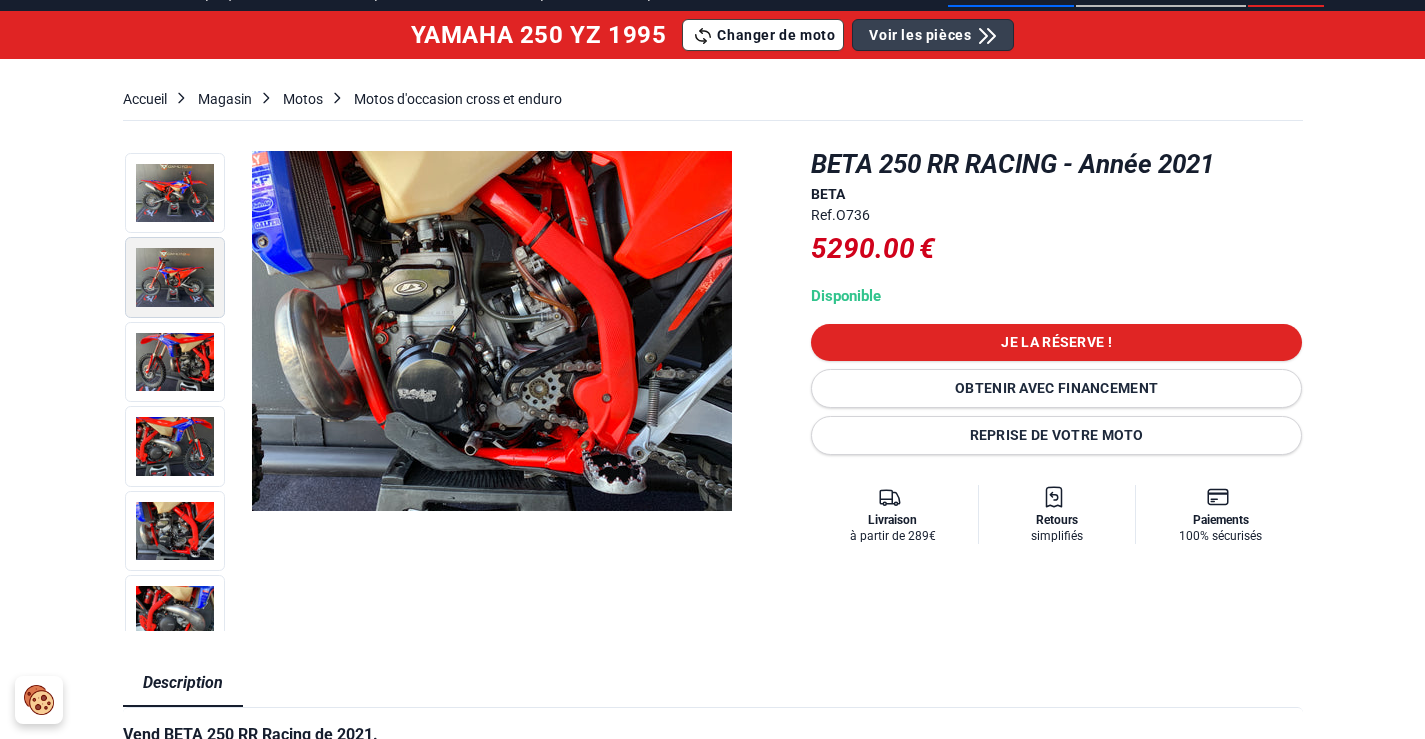 click at bounding box center (175, 277) 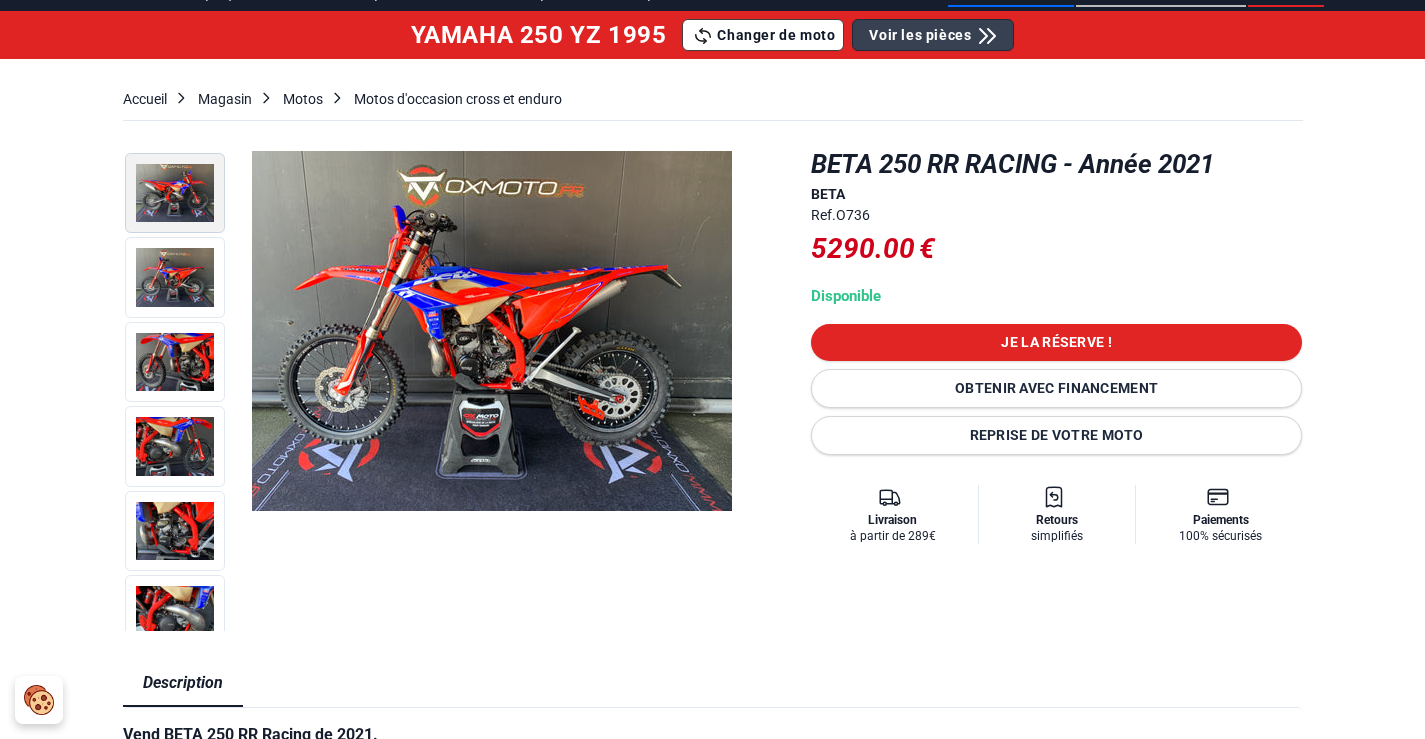 click at bounding box center [175, 193] 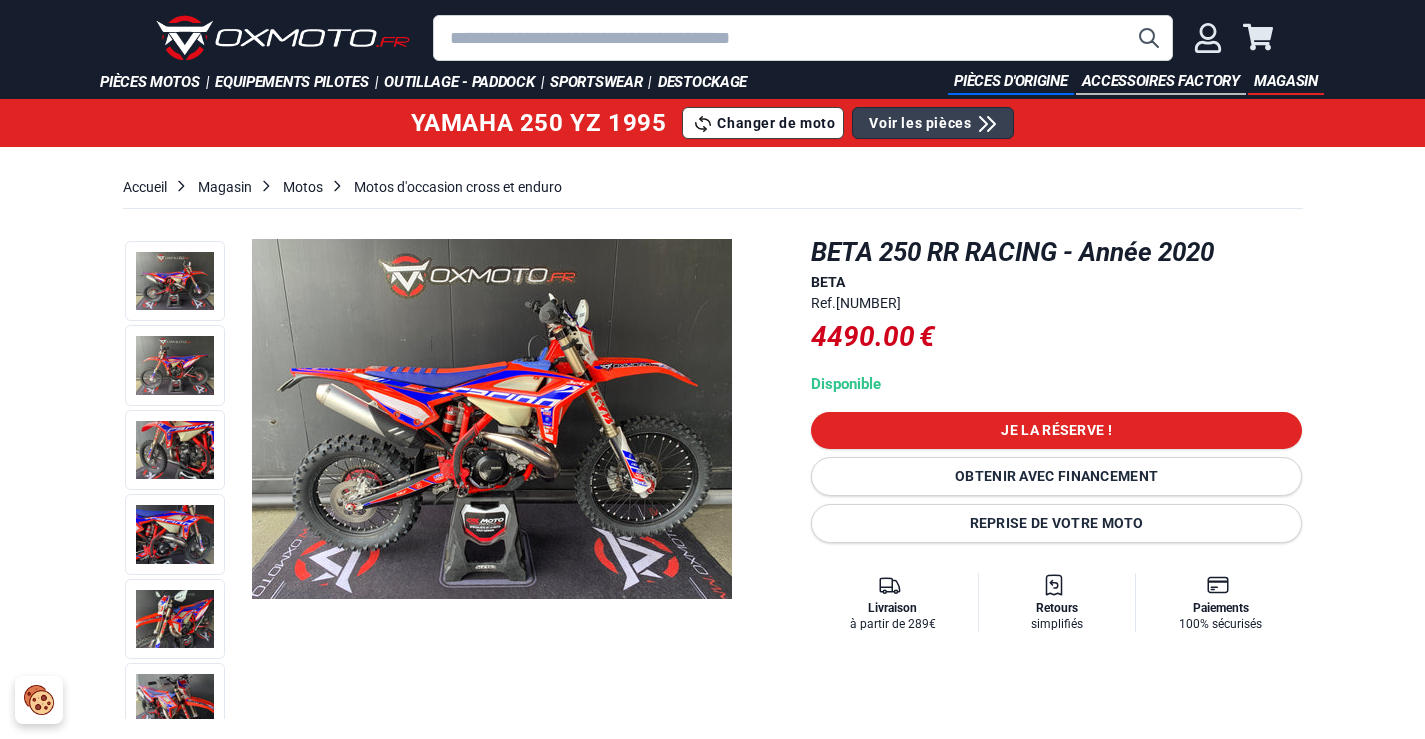 scroll, scrollTop: 0, scrollLeft: 0, axis: both 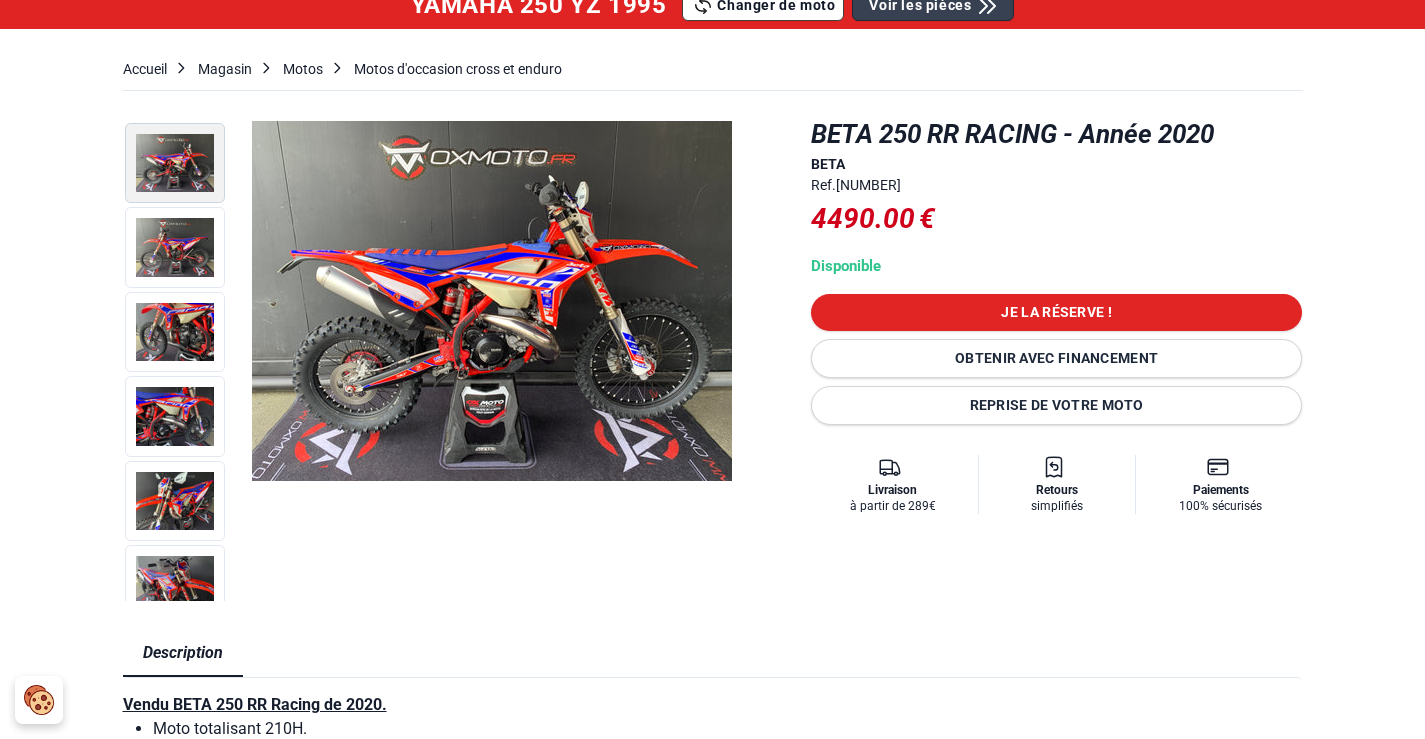 click at bounding box center [175, 163] 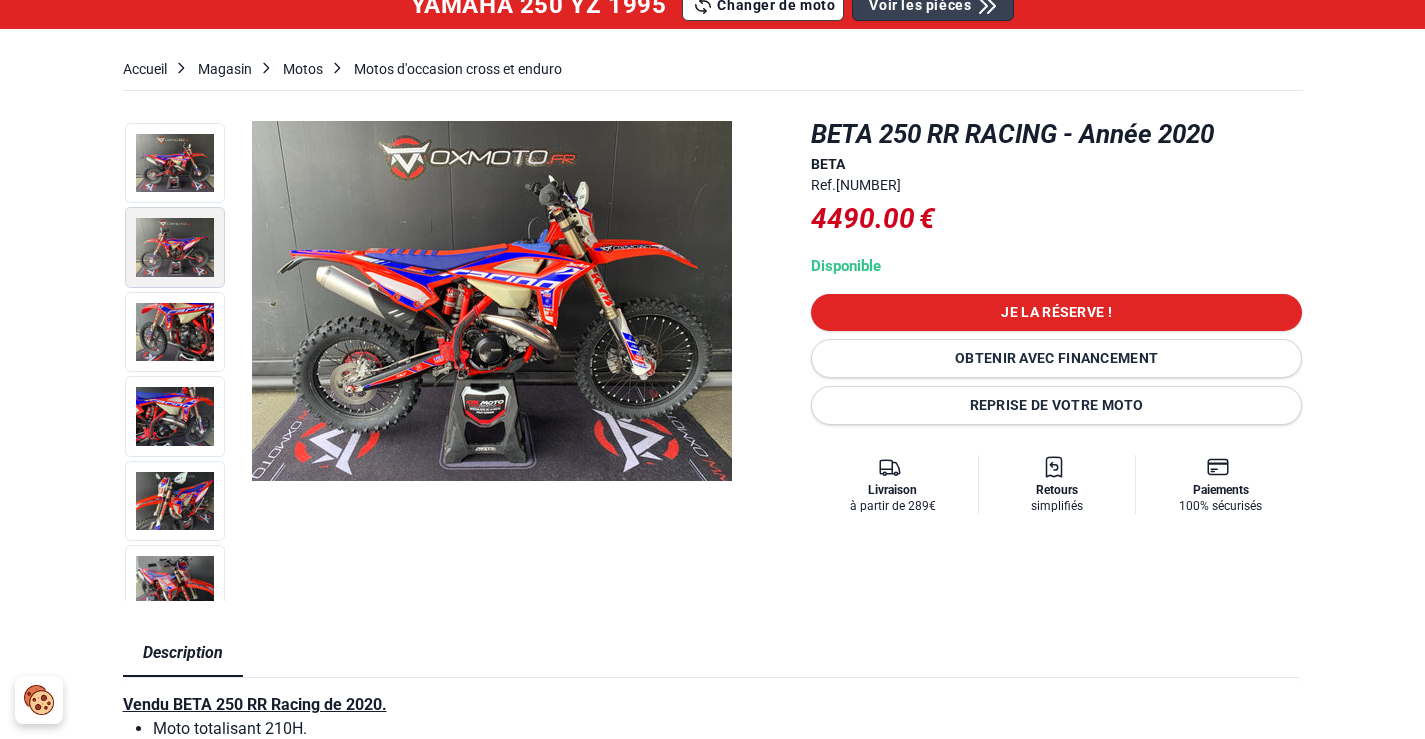 click at bounding box center [175, 247] 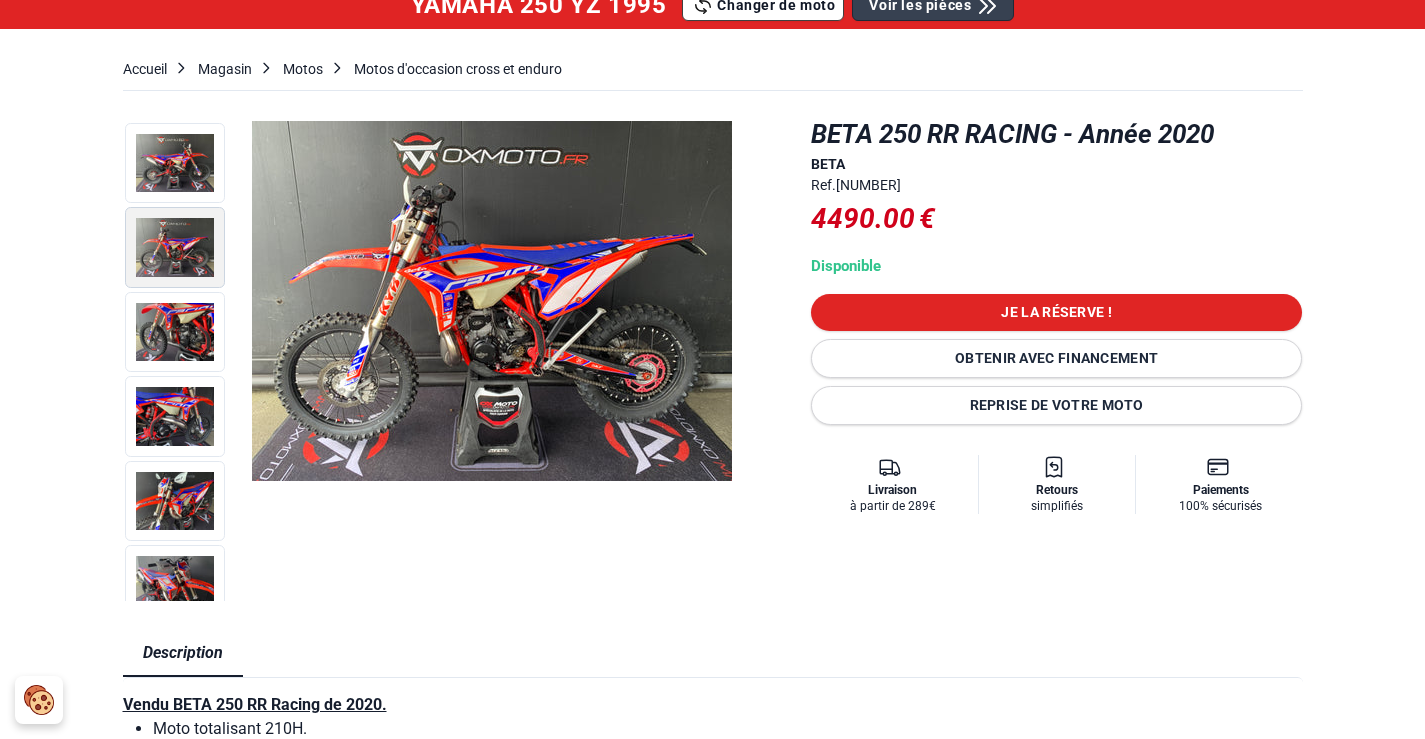 click at bounding box center (175, 247) 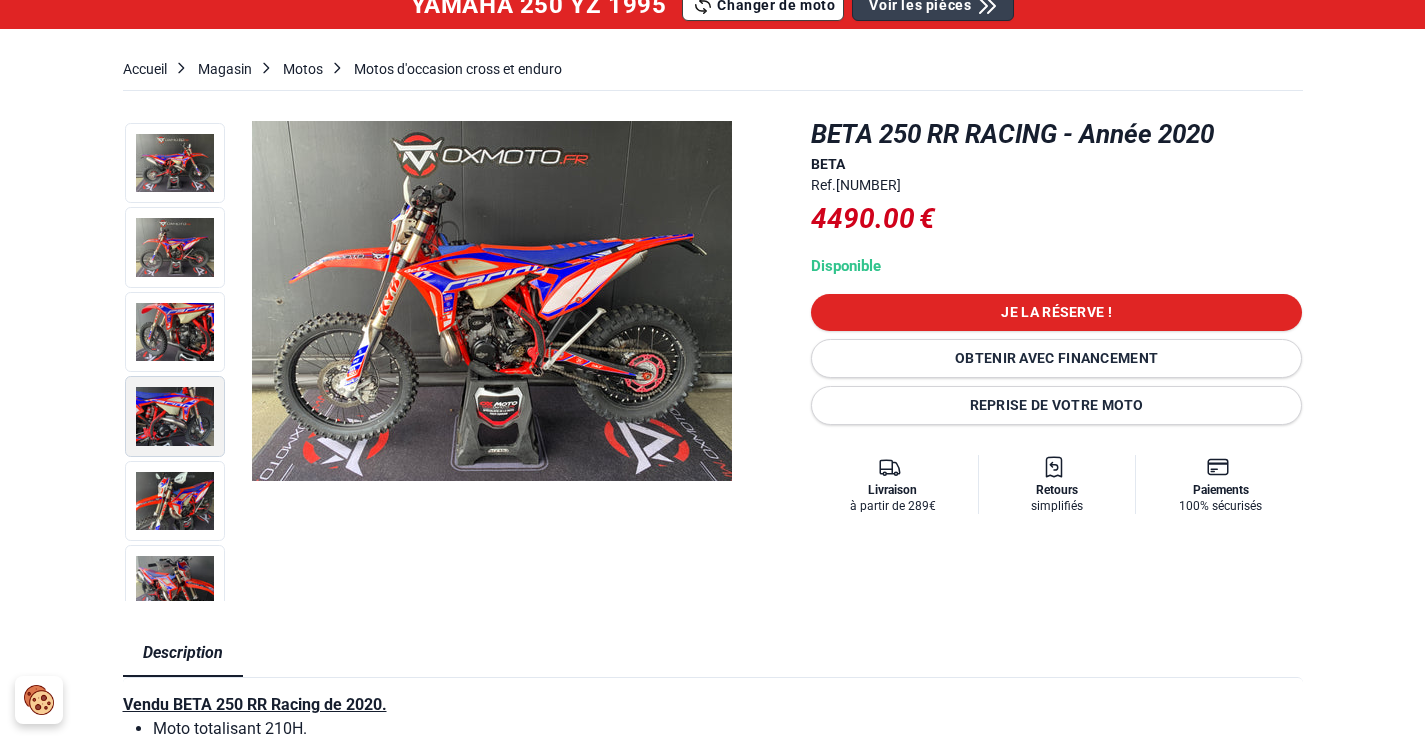 click at bounding box center (175, 416) 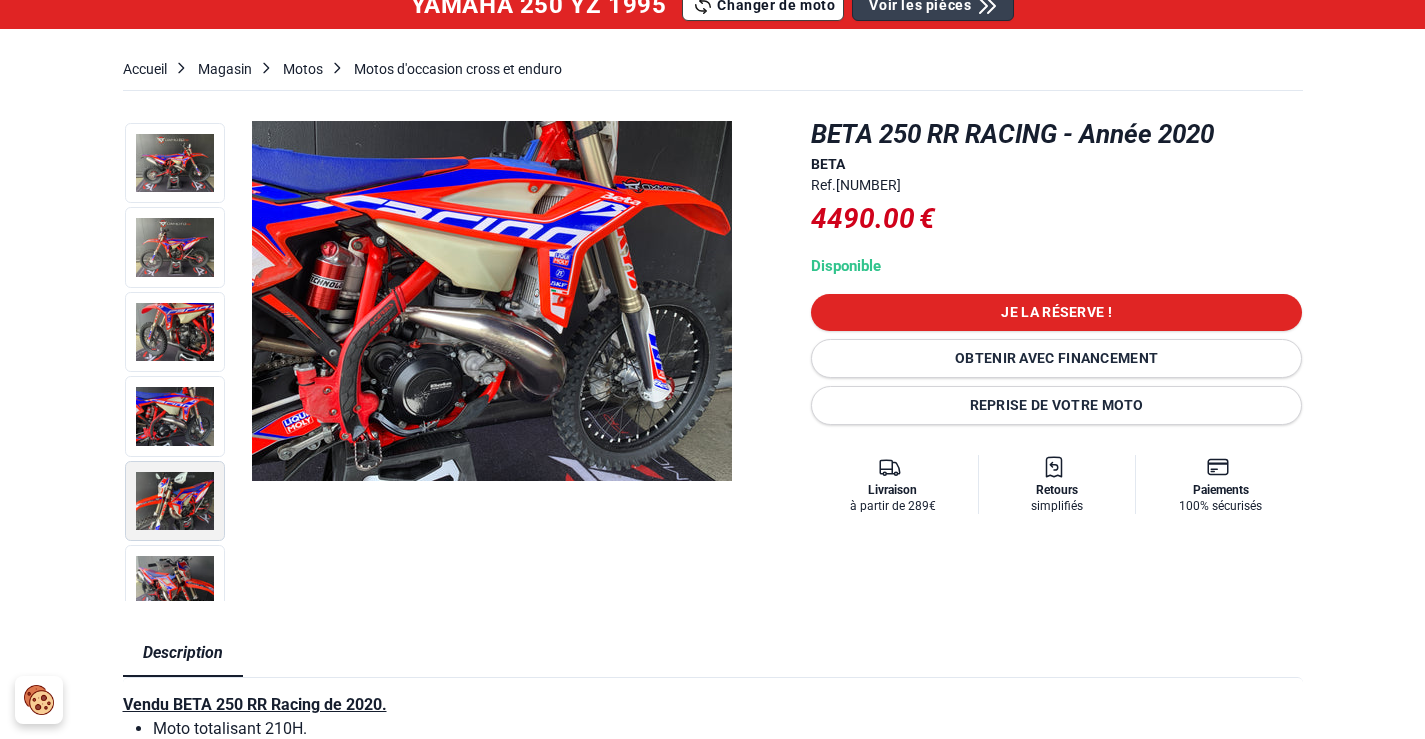 click at bounding box center [175, 501] 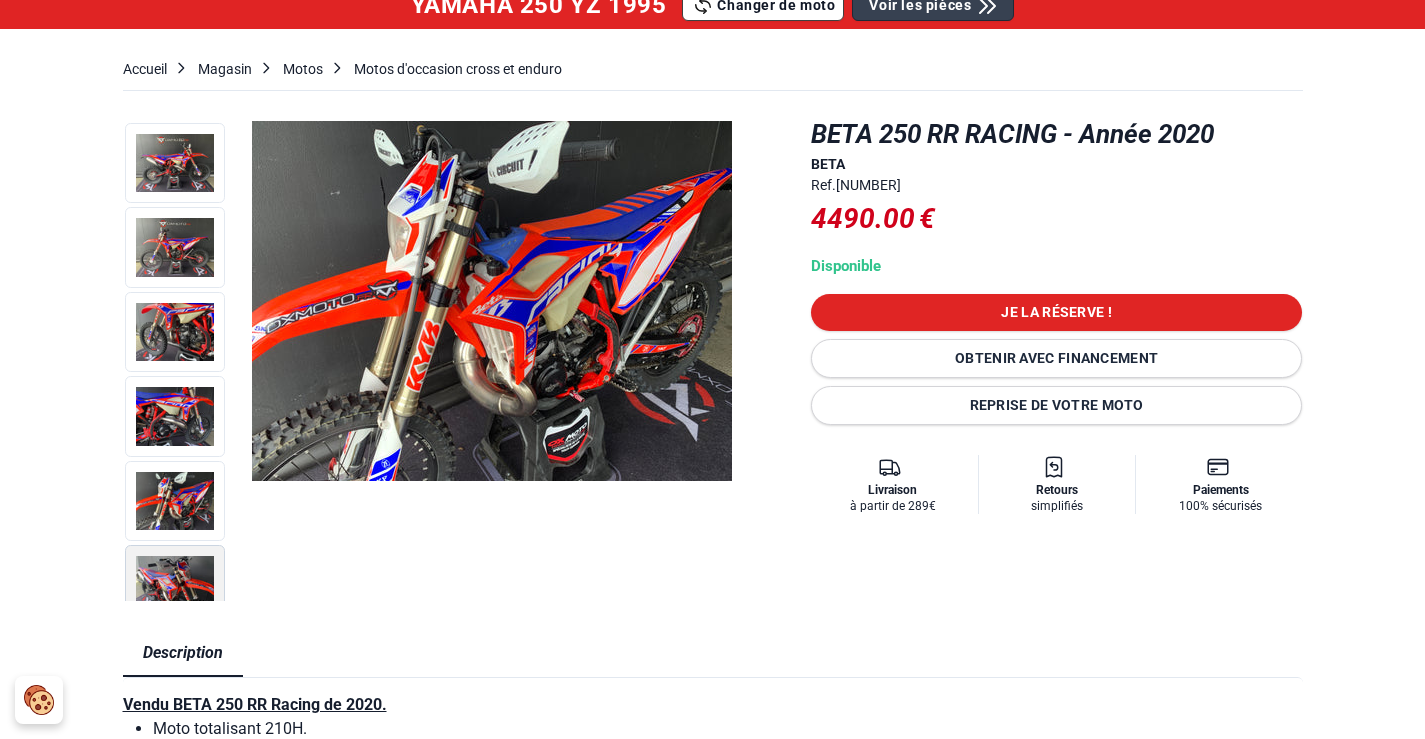click at bounding box center [175, 585] 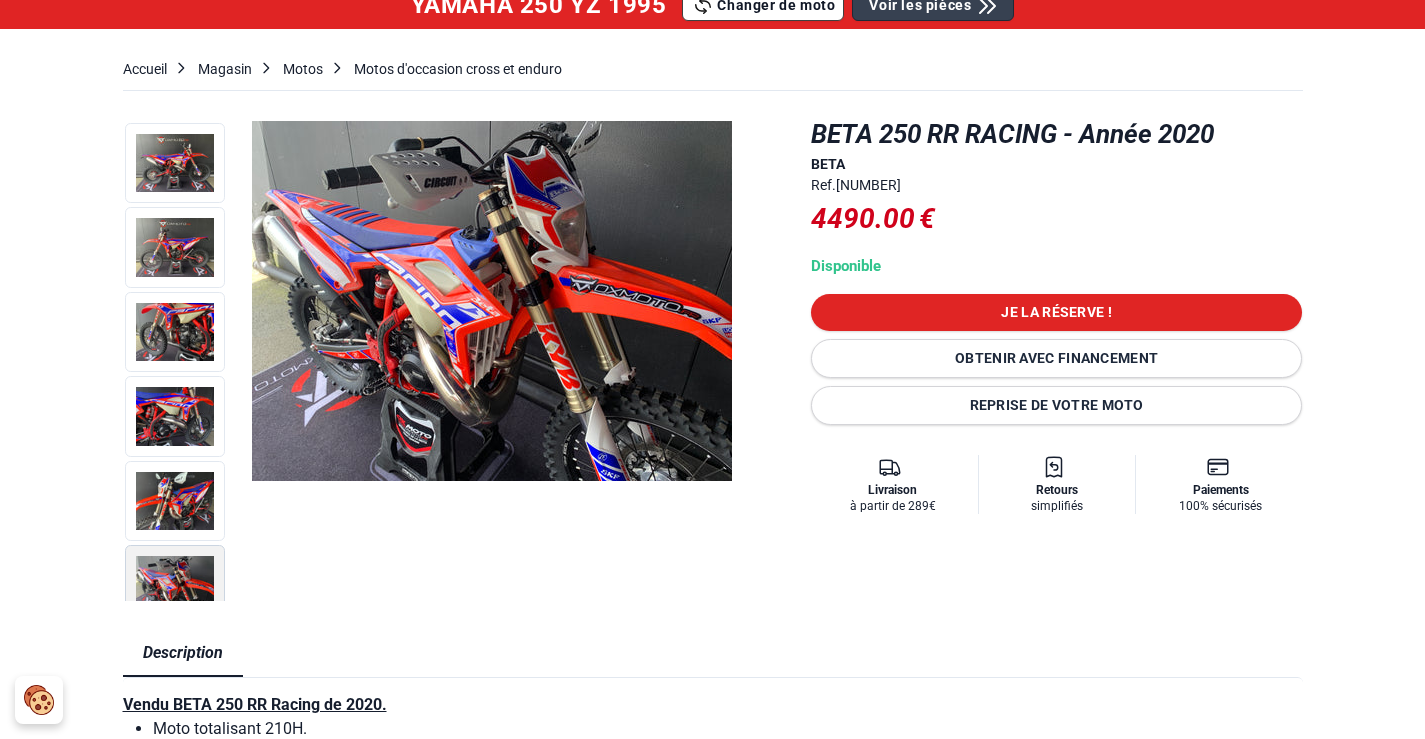 click at bounding box center (175, 585) 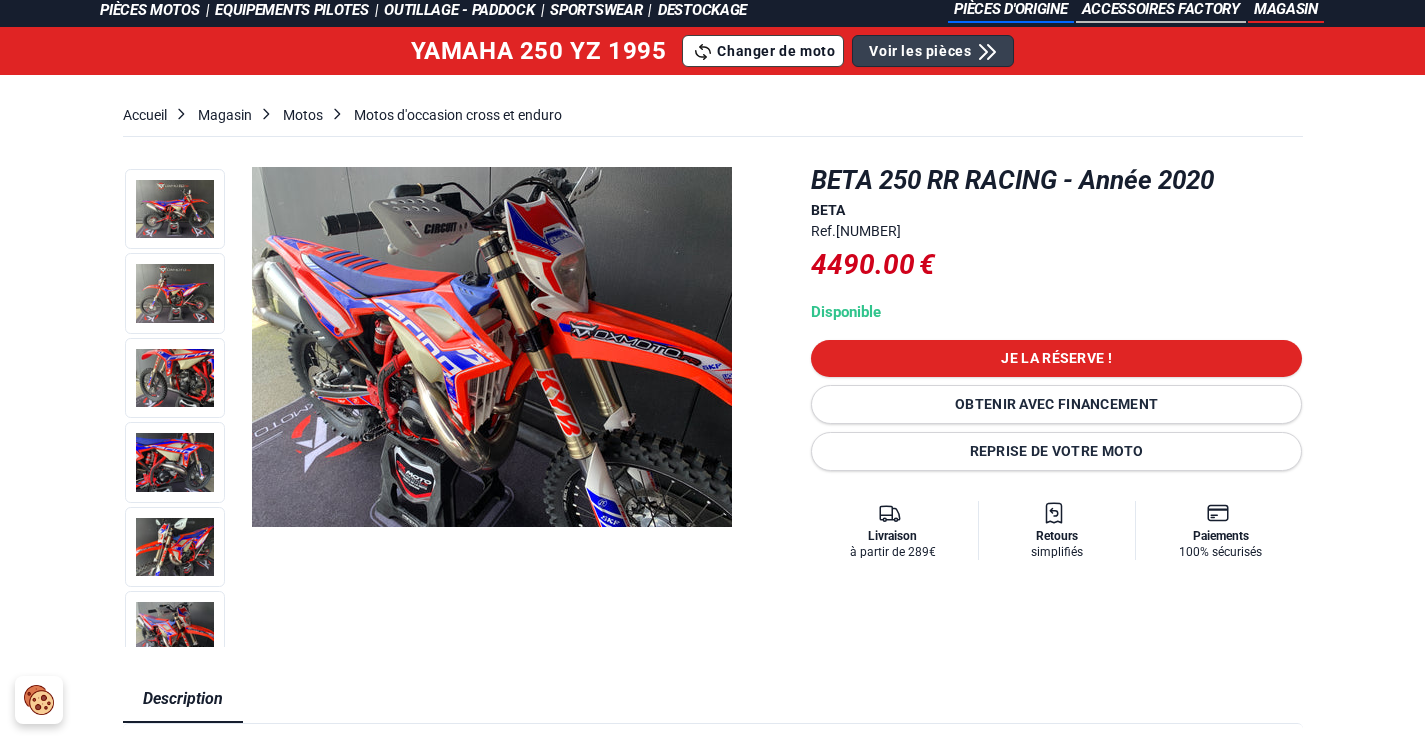 scroll, scrollTop: 4, scrollLeft: 0, axis: vertical 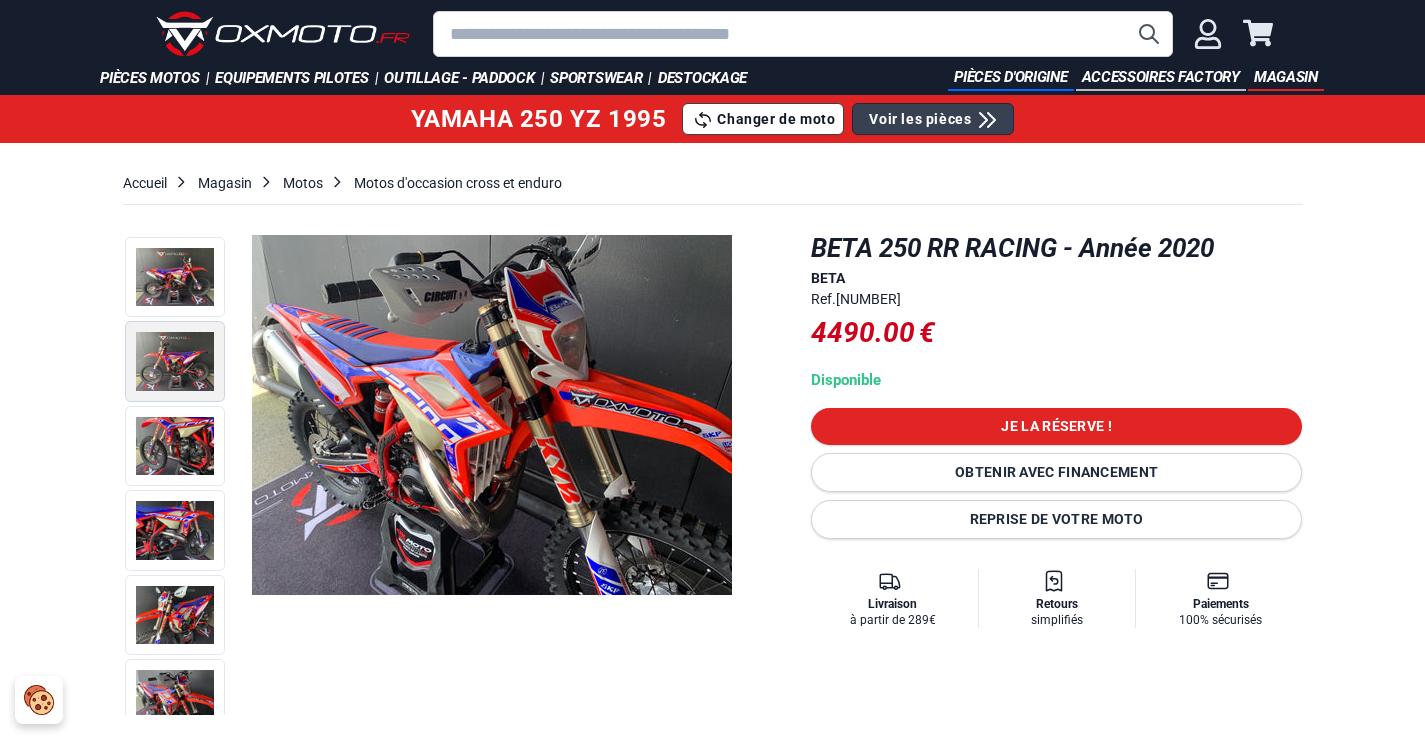 click at bounding box center [175, 361] 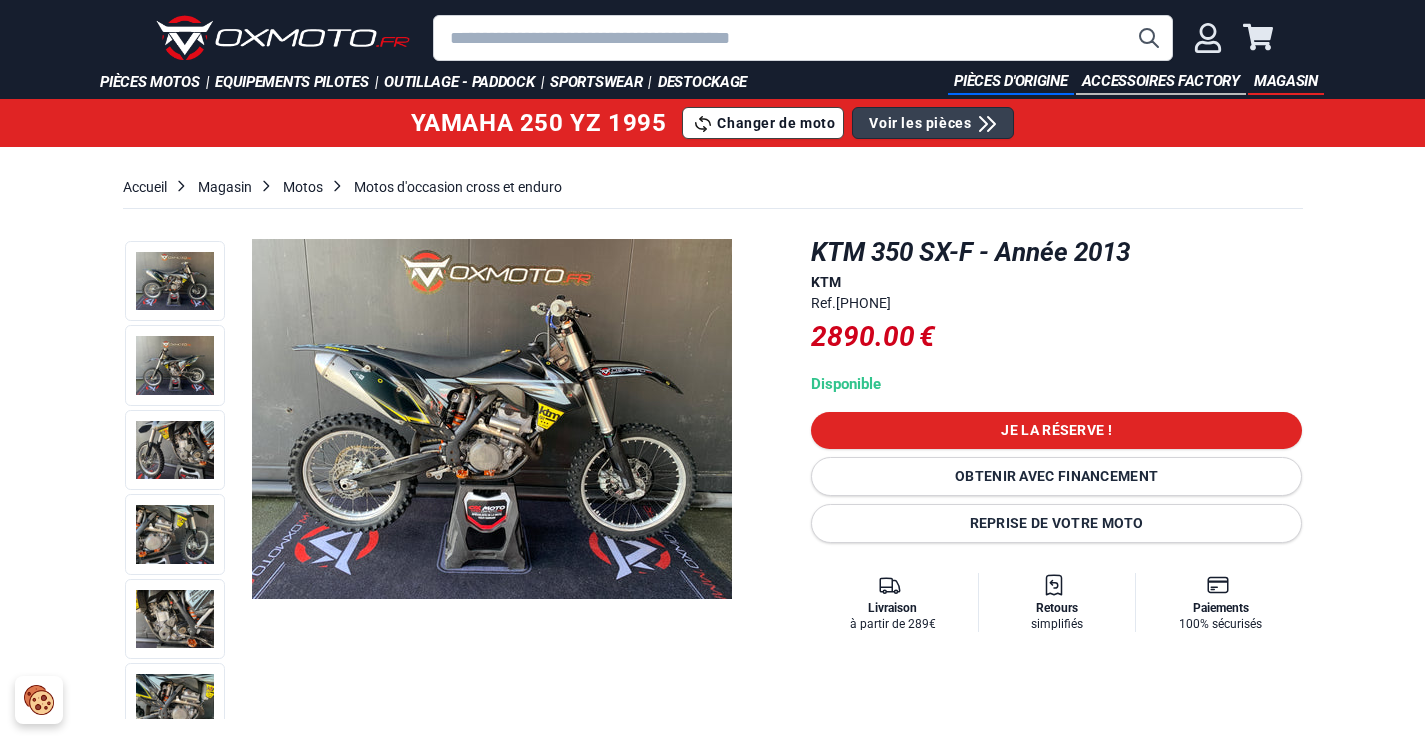 scroll, scrollTop: 0, scrollLeft: 0, axis: both 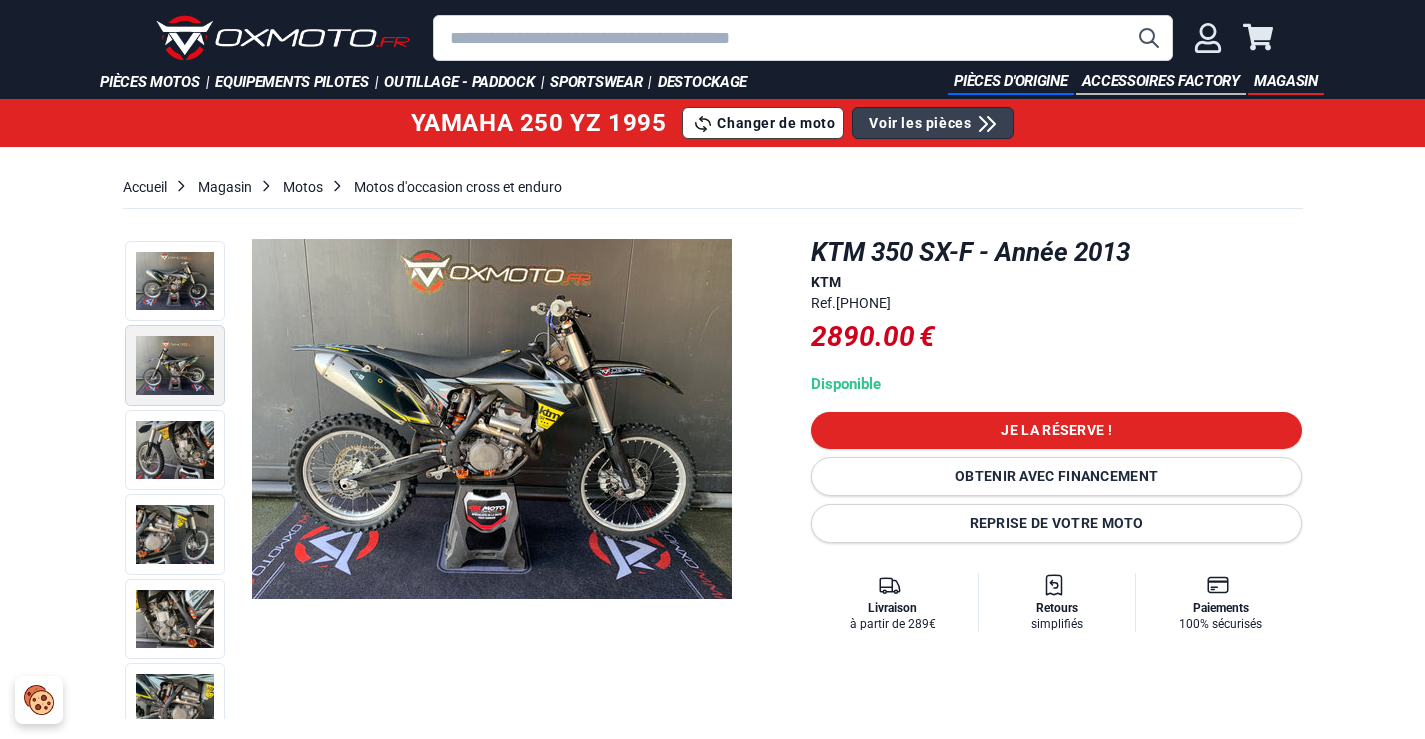 click at bounding box center (175, 365) 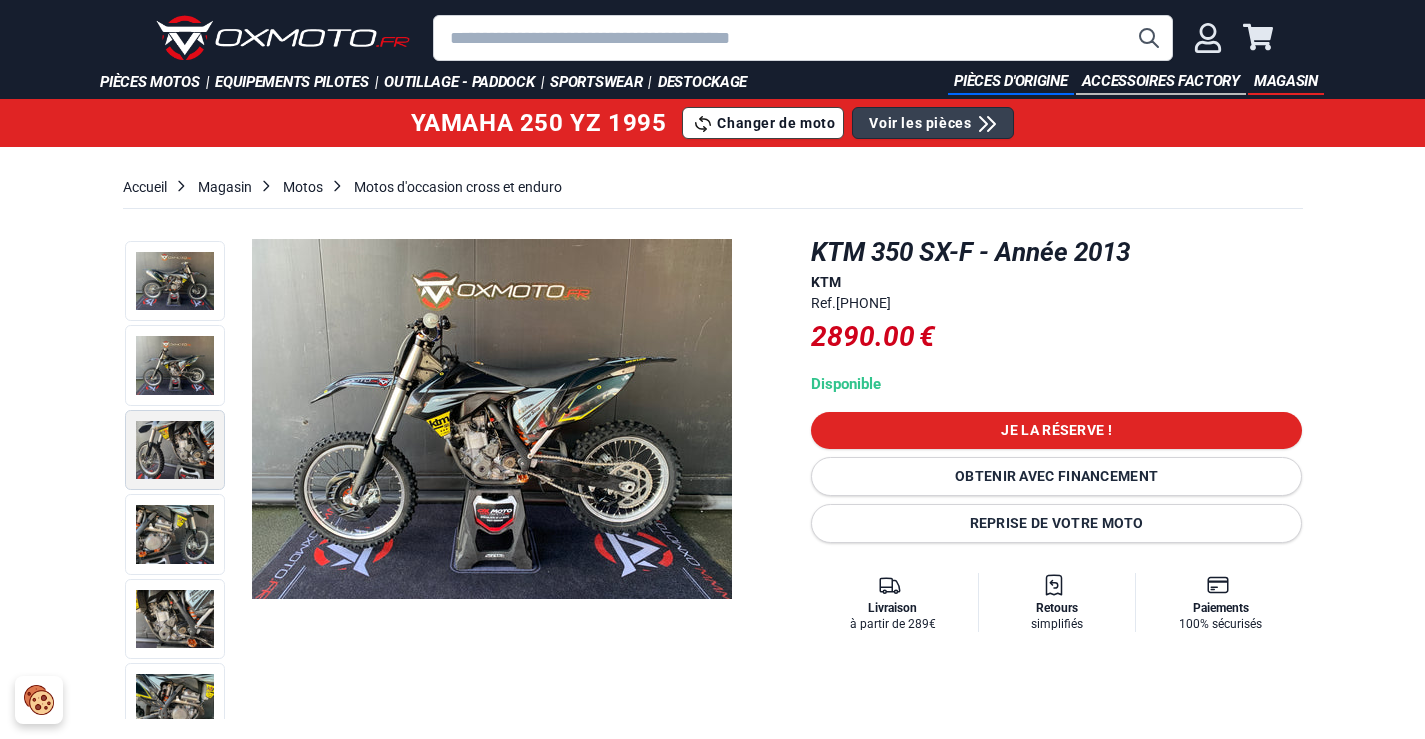 click at bounding box center [175, 450] 